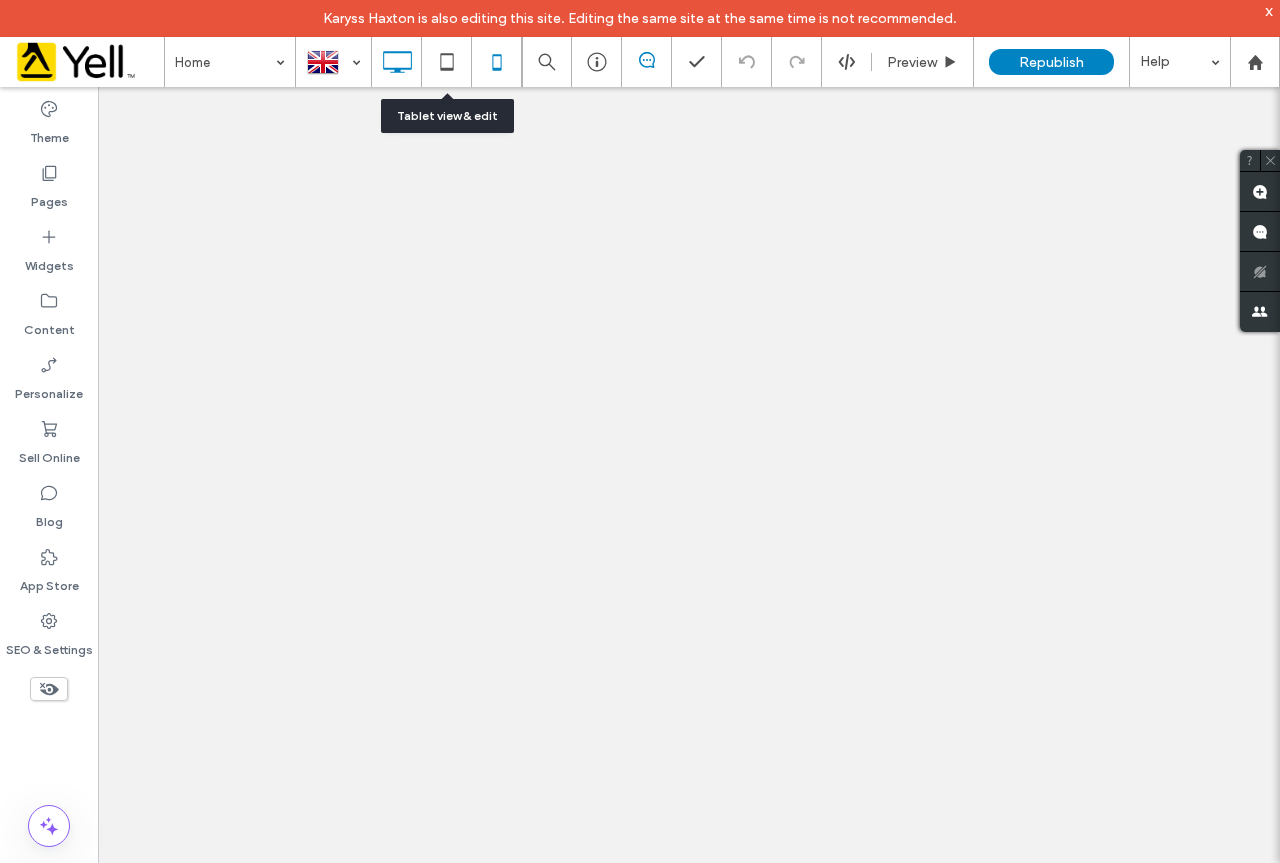 scroll, scrollTop: 0, scrollLeft: 0, axis: both 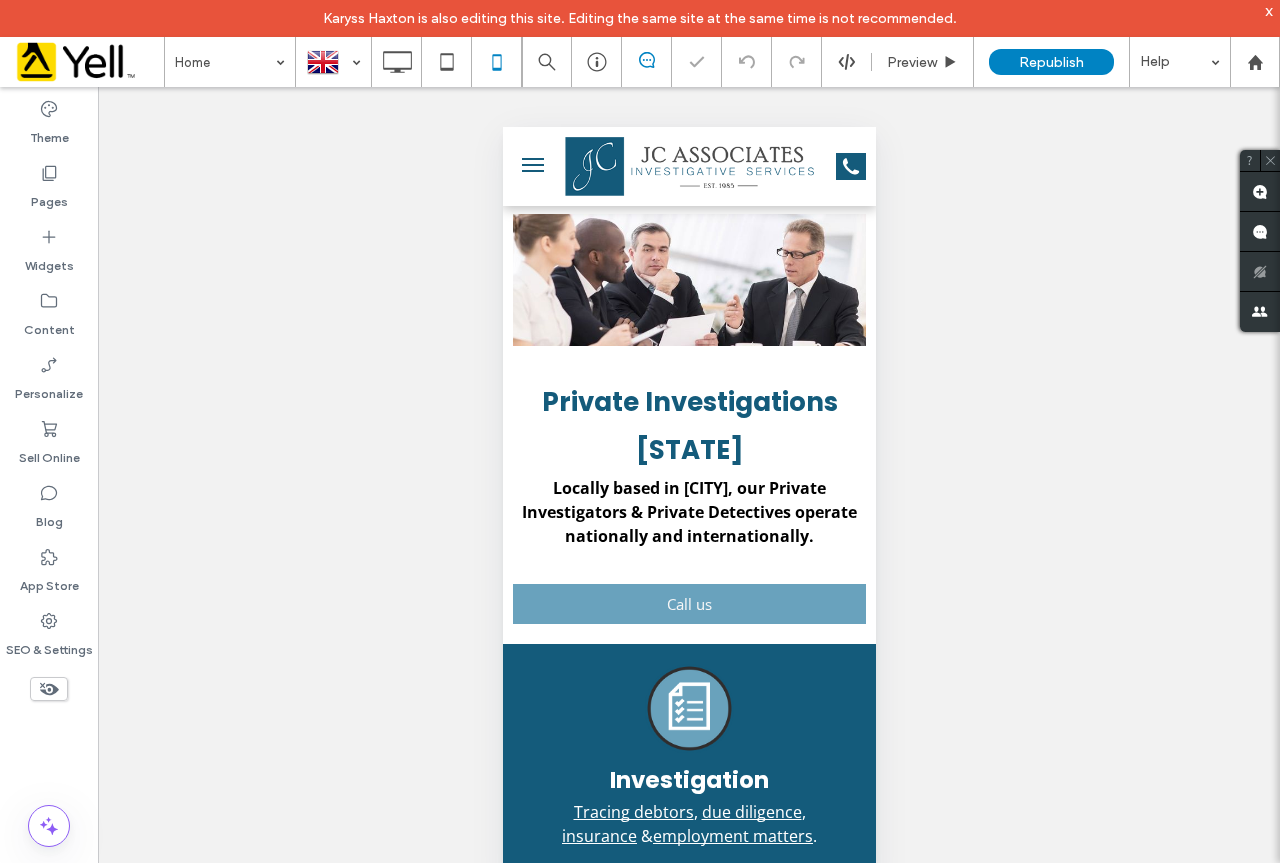 click at bounding box center [532, 165] 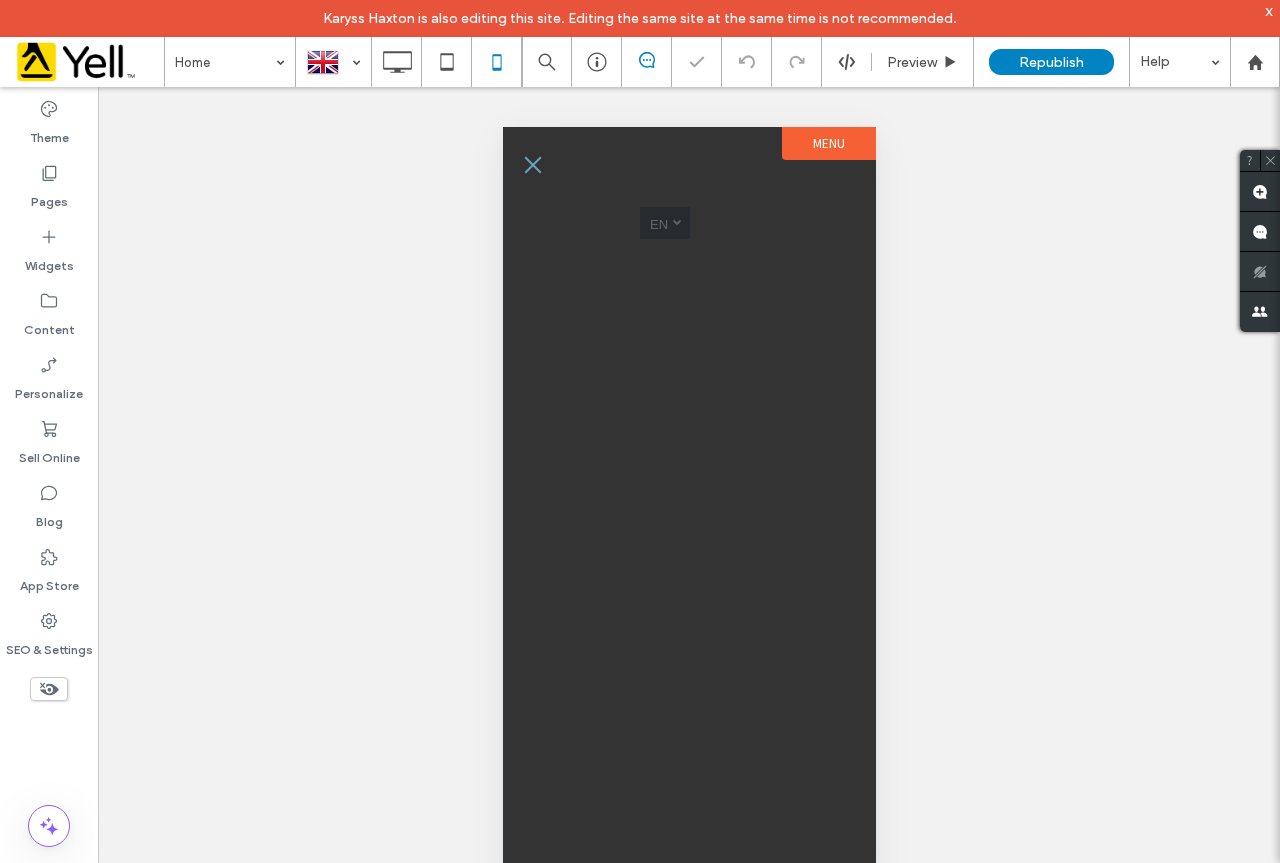 click at bounding box center (532, 165) 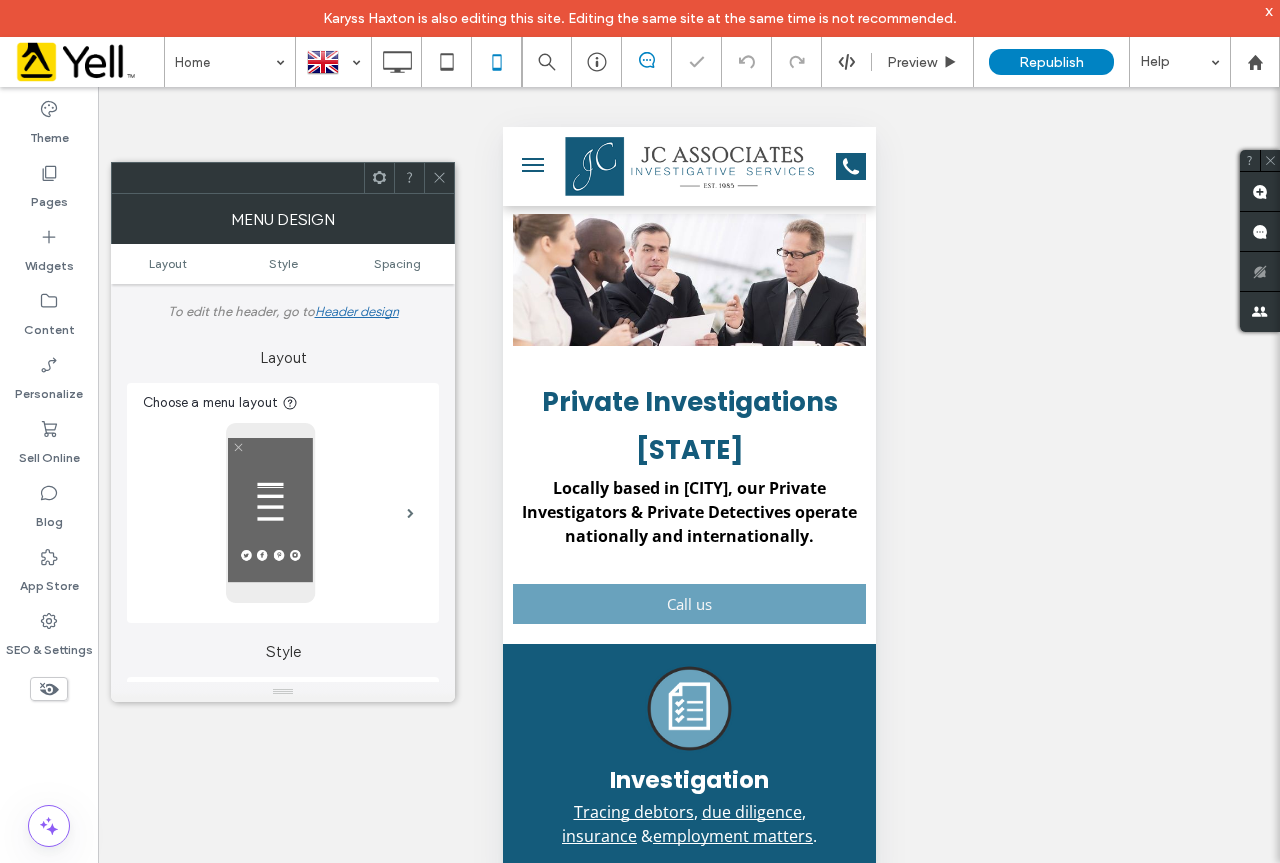 click at bounding box center [532, 165] 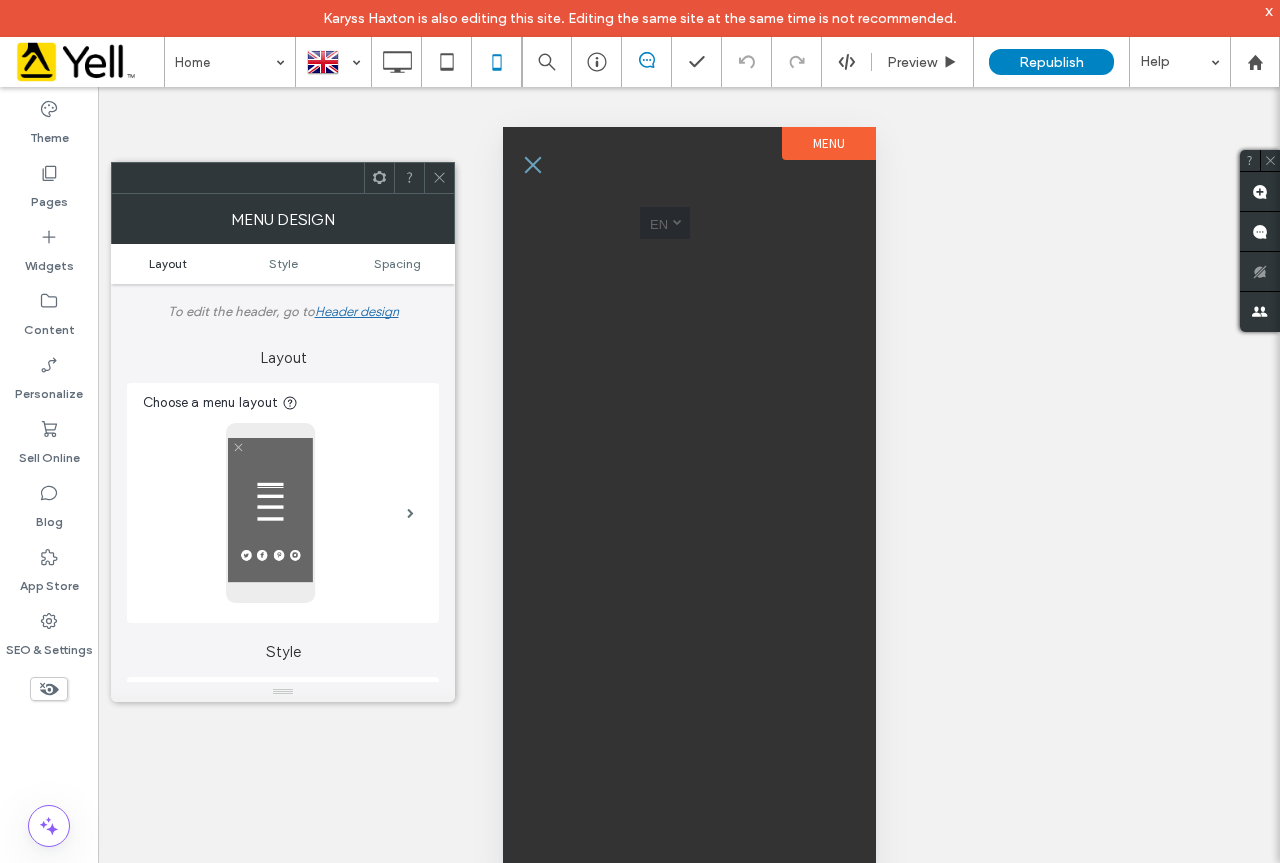 click on "Layout" at bounding box center (168, 263) 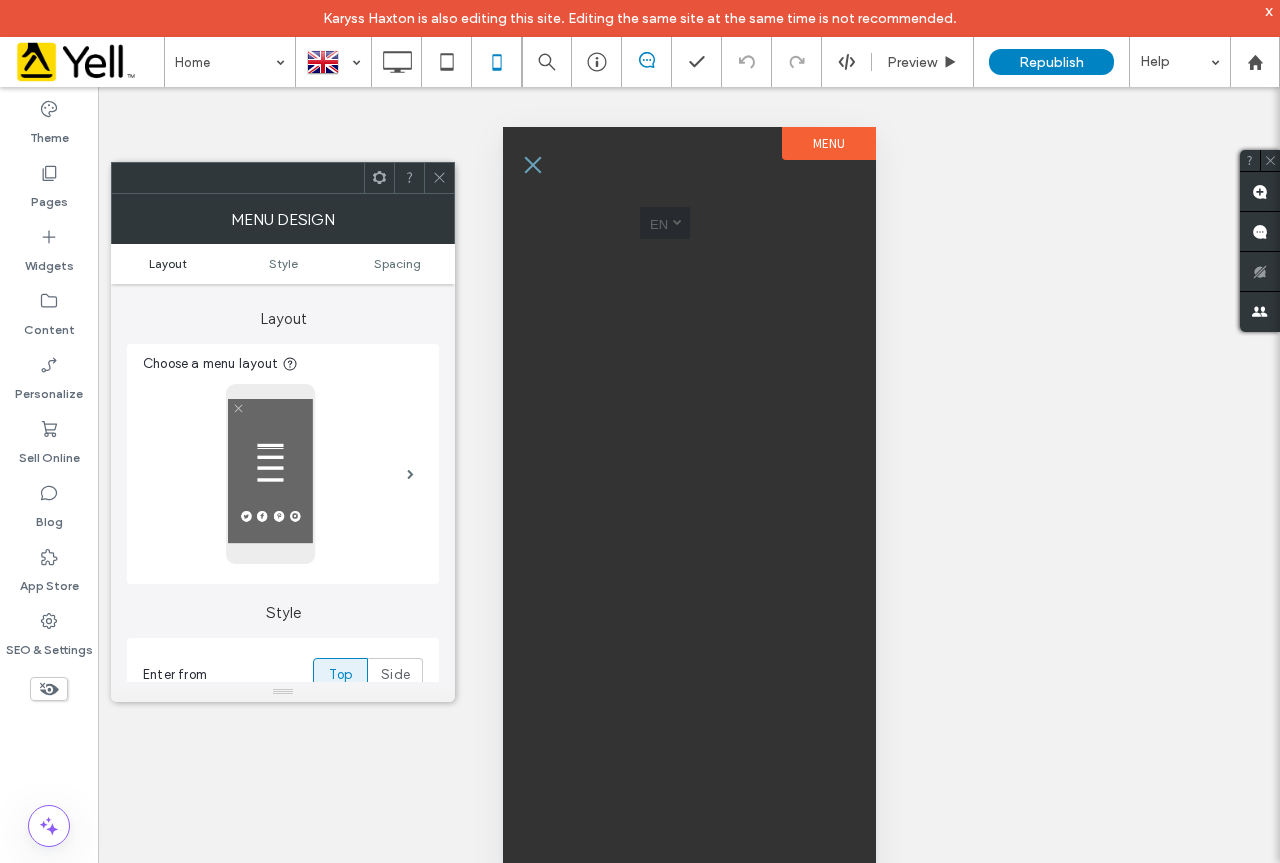 scroll, scrollTop: 45, scrollLeft: 0, axis: vertical 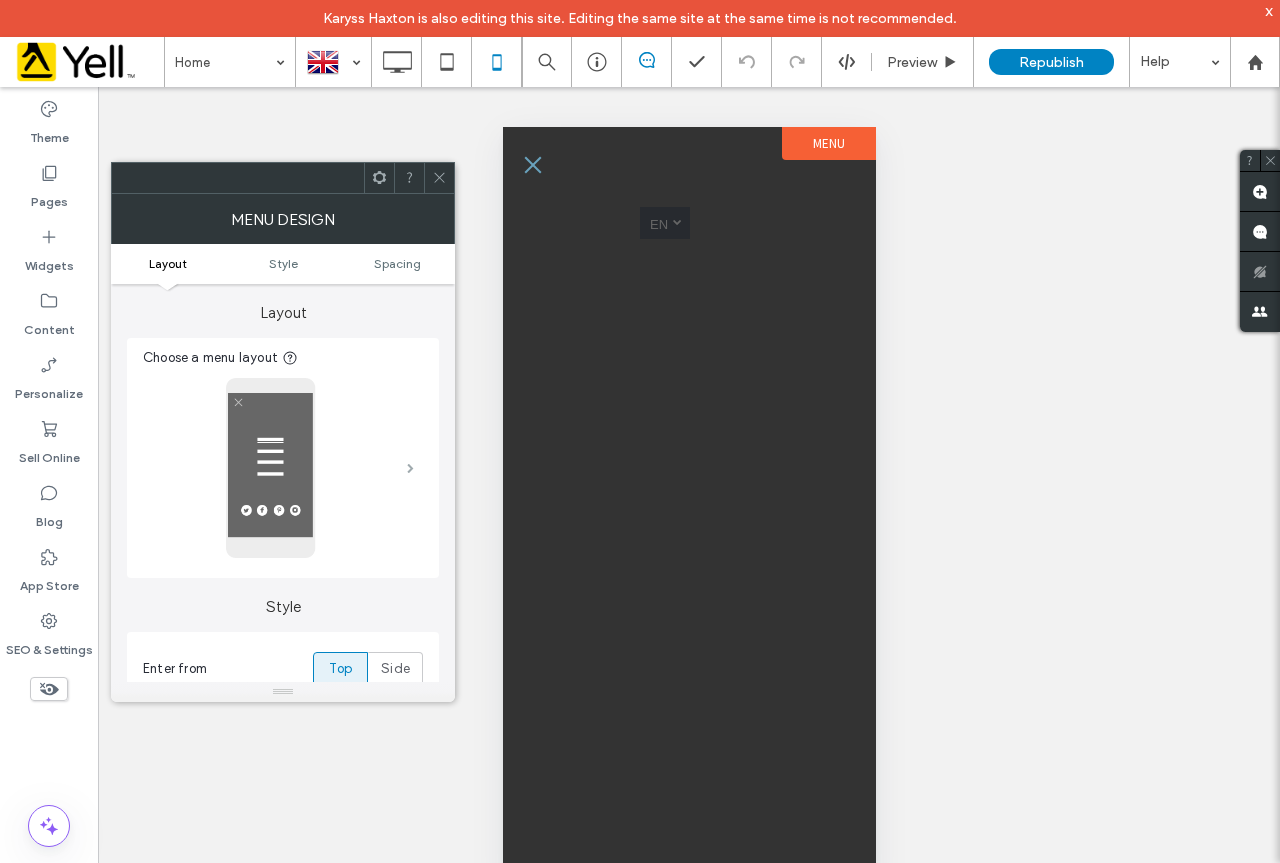 click at bounding box center (410, 468) 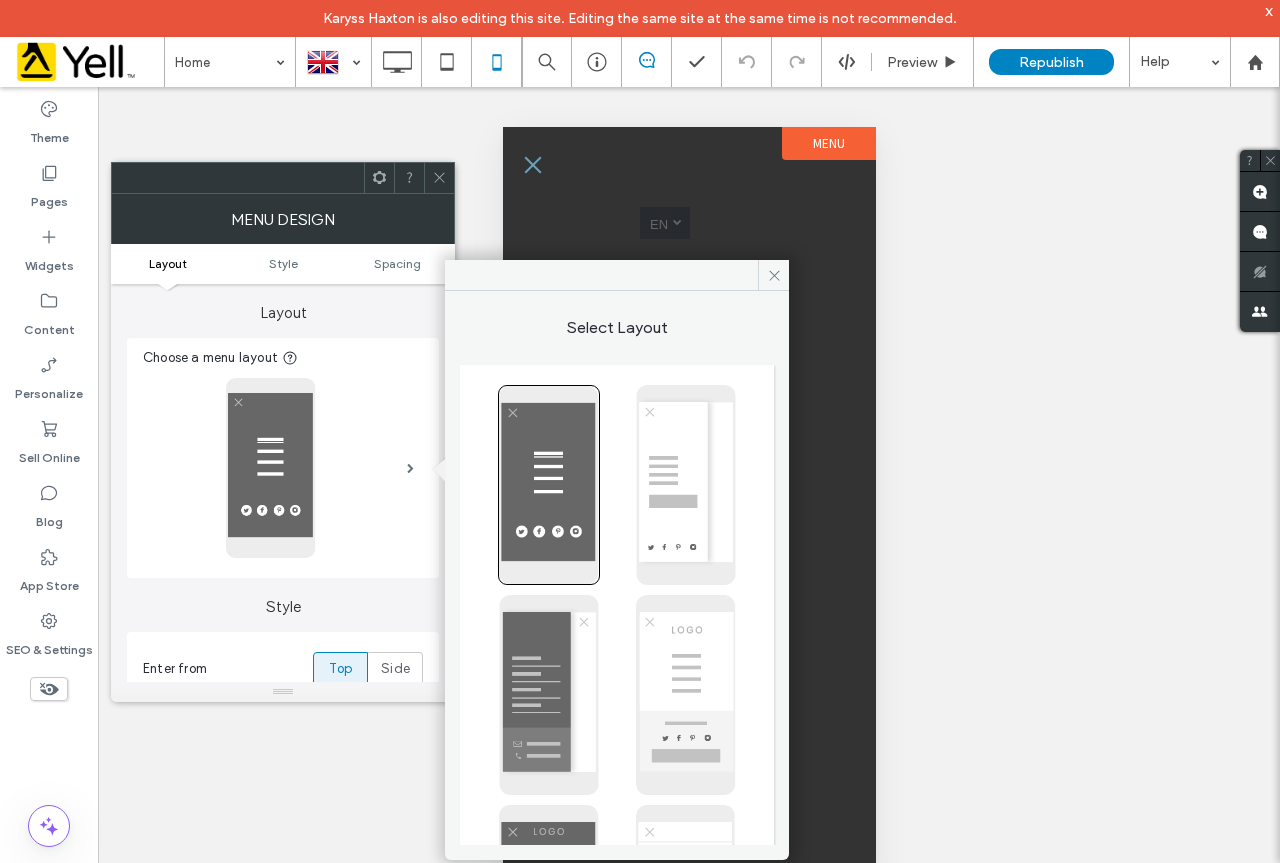 click at bounding box center (686, 485) 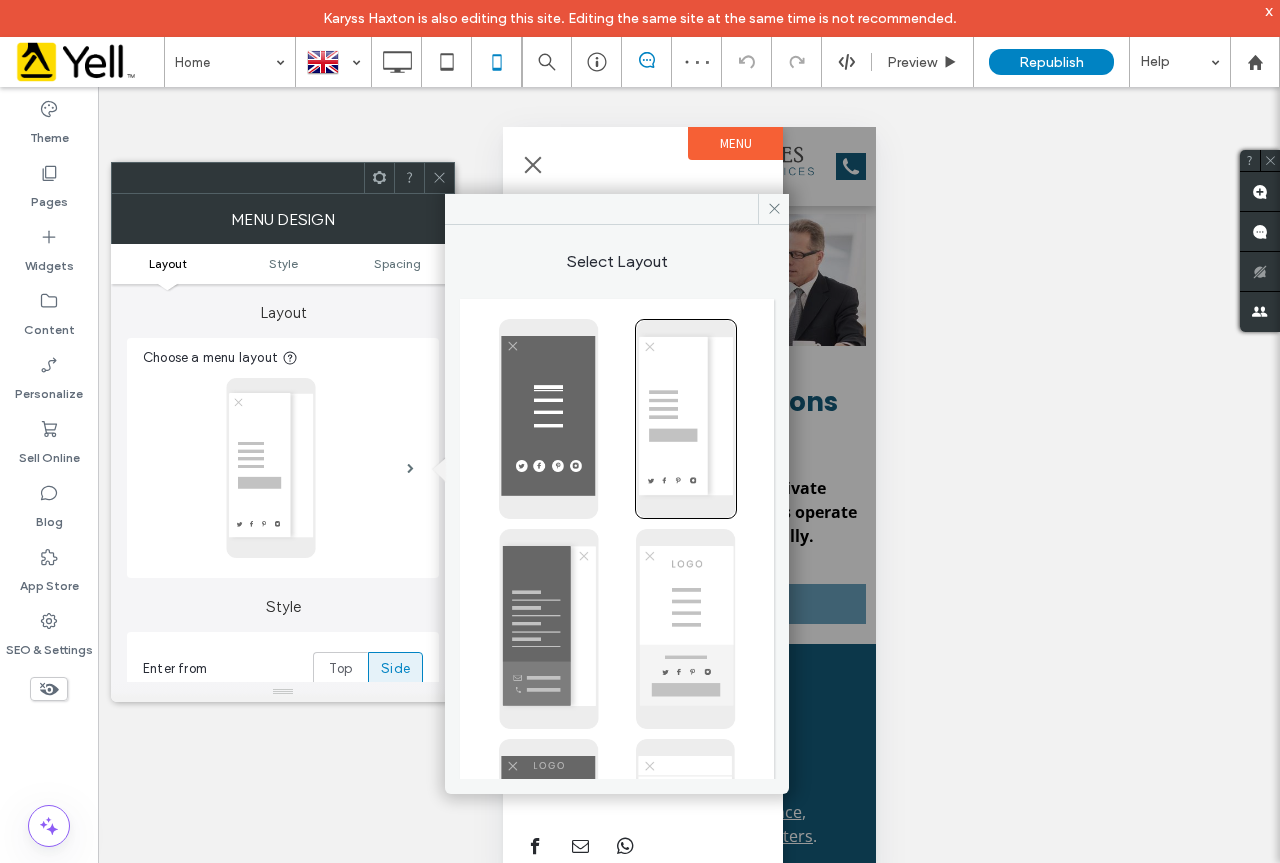 type on "**" 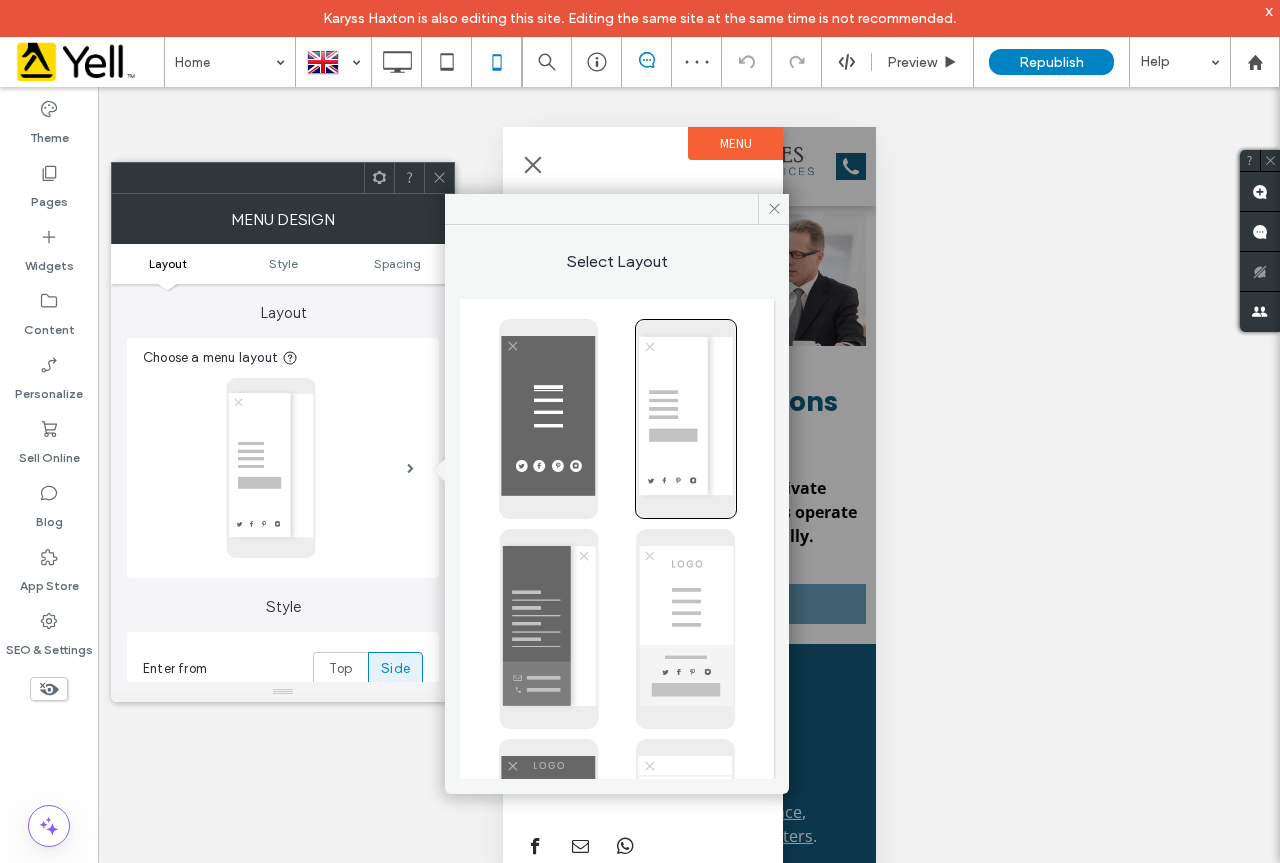 type on "***" 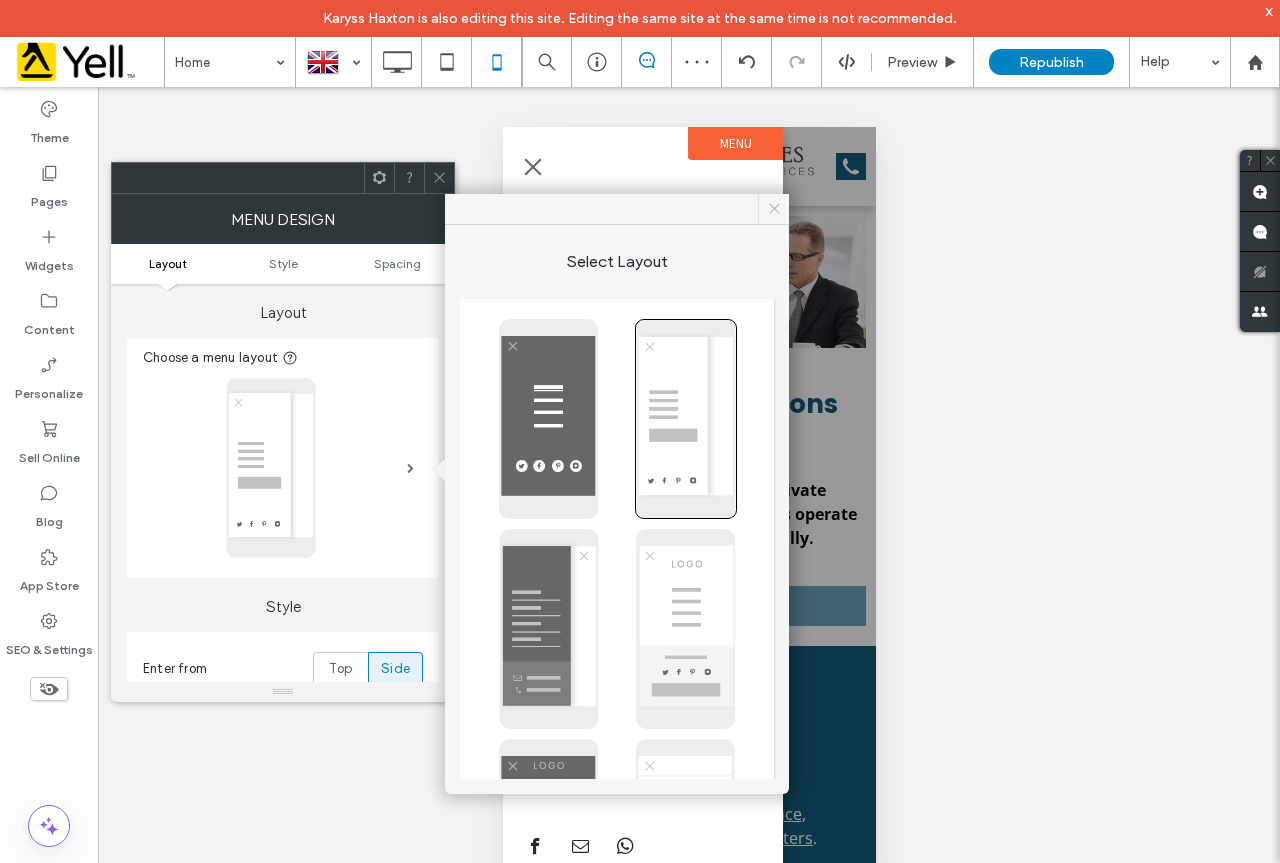 click 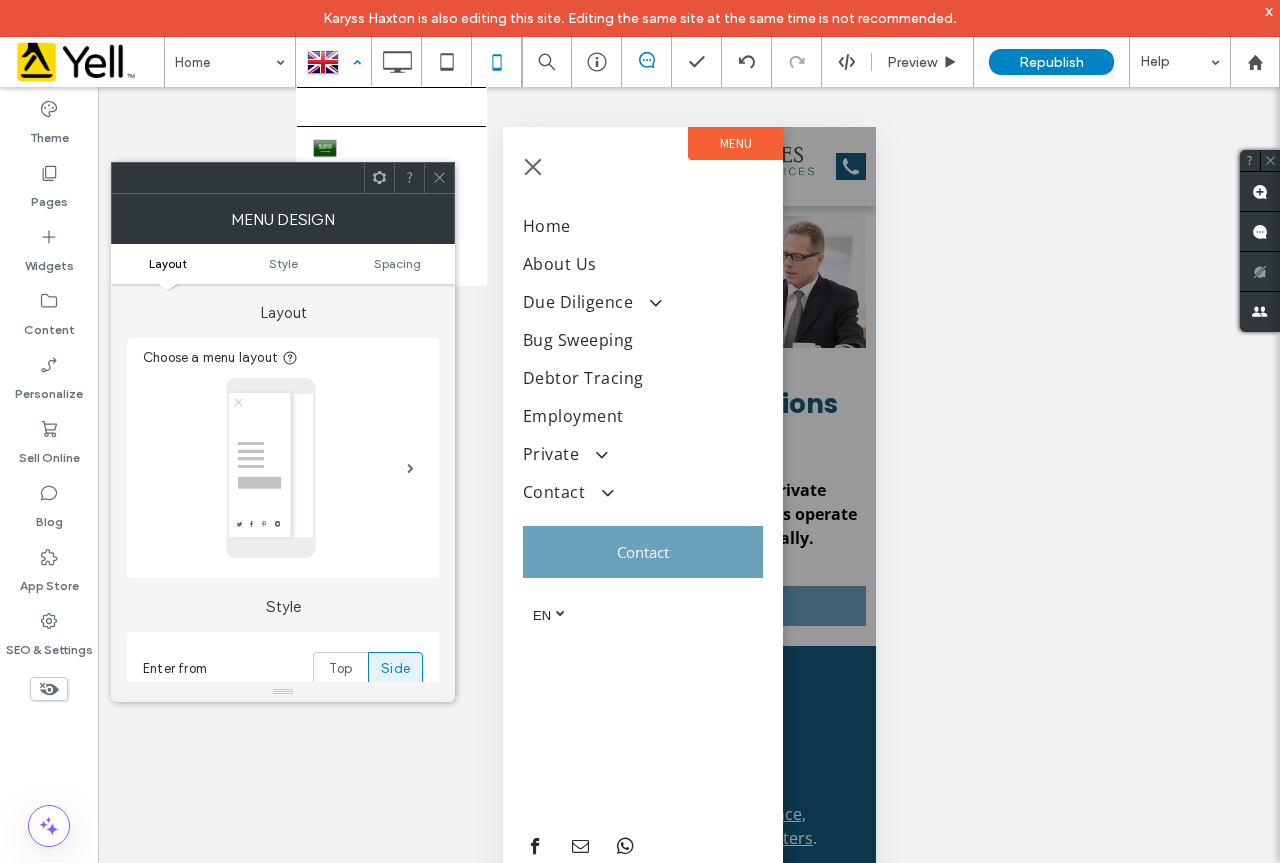 click at bounding box center [333, 62] 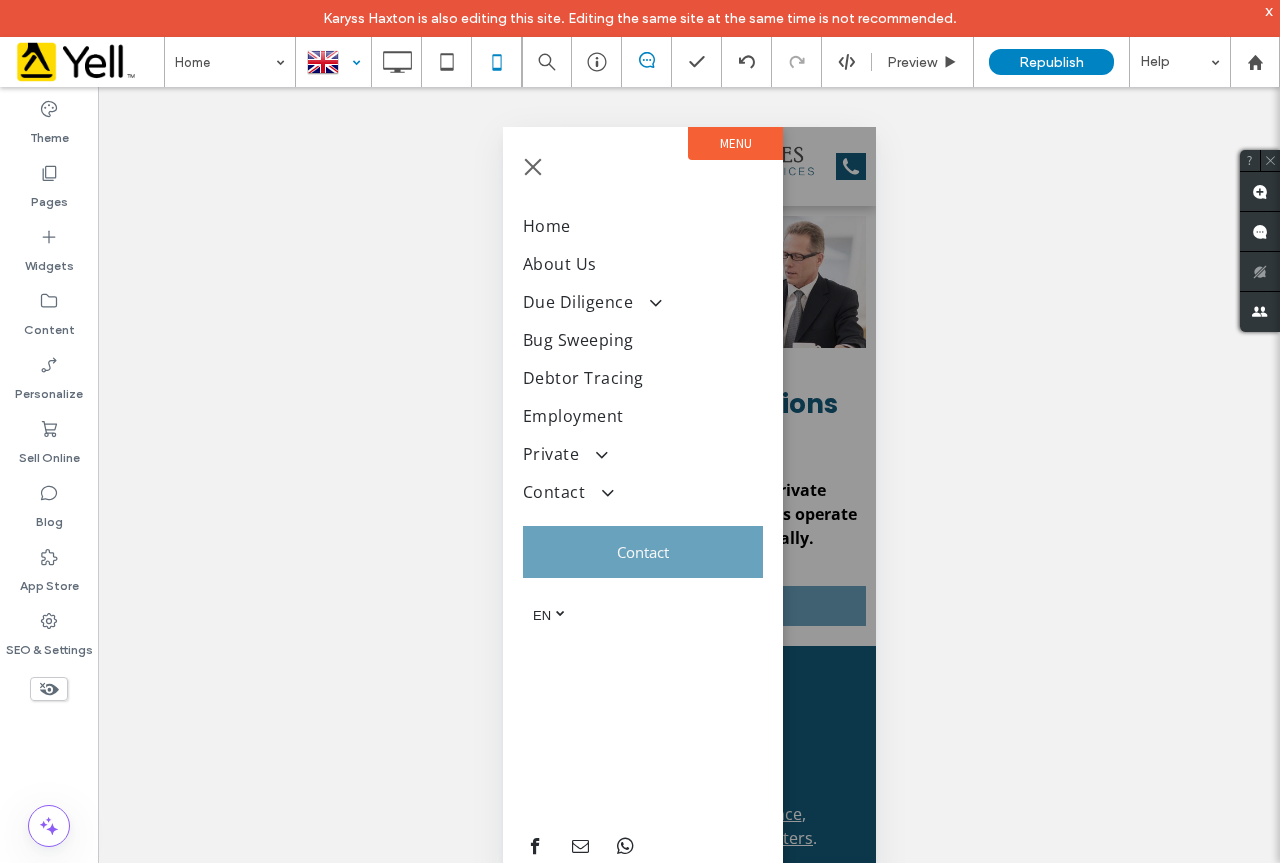 click at bounding box center [333, 62] 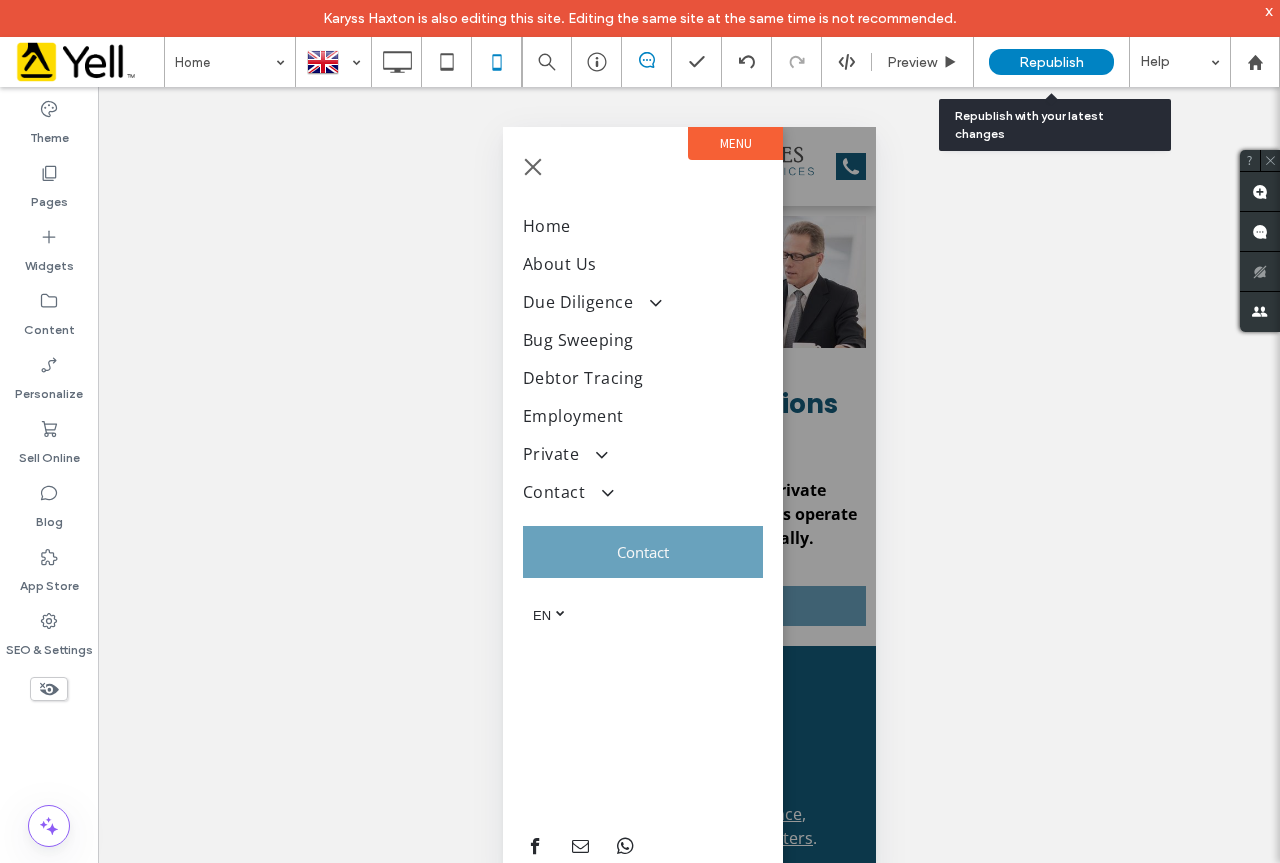 click on "Republish" at bounding box center (1051, 62) 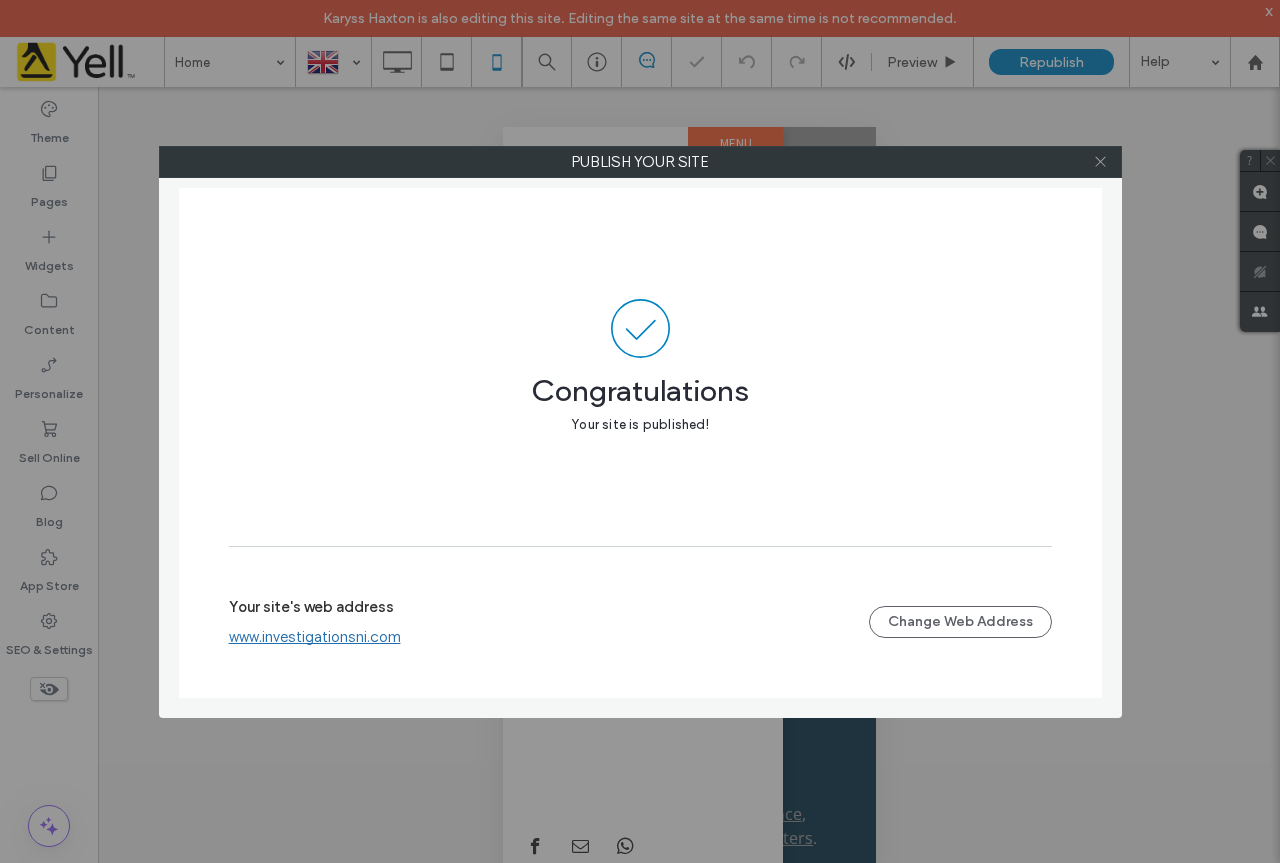 click at bounding box center (1100, 162) 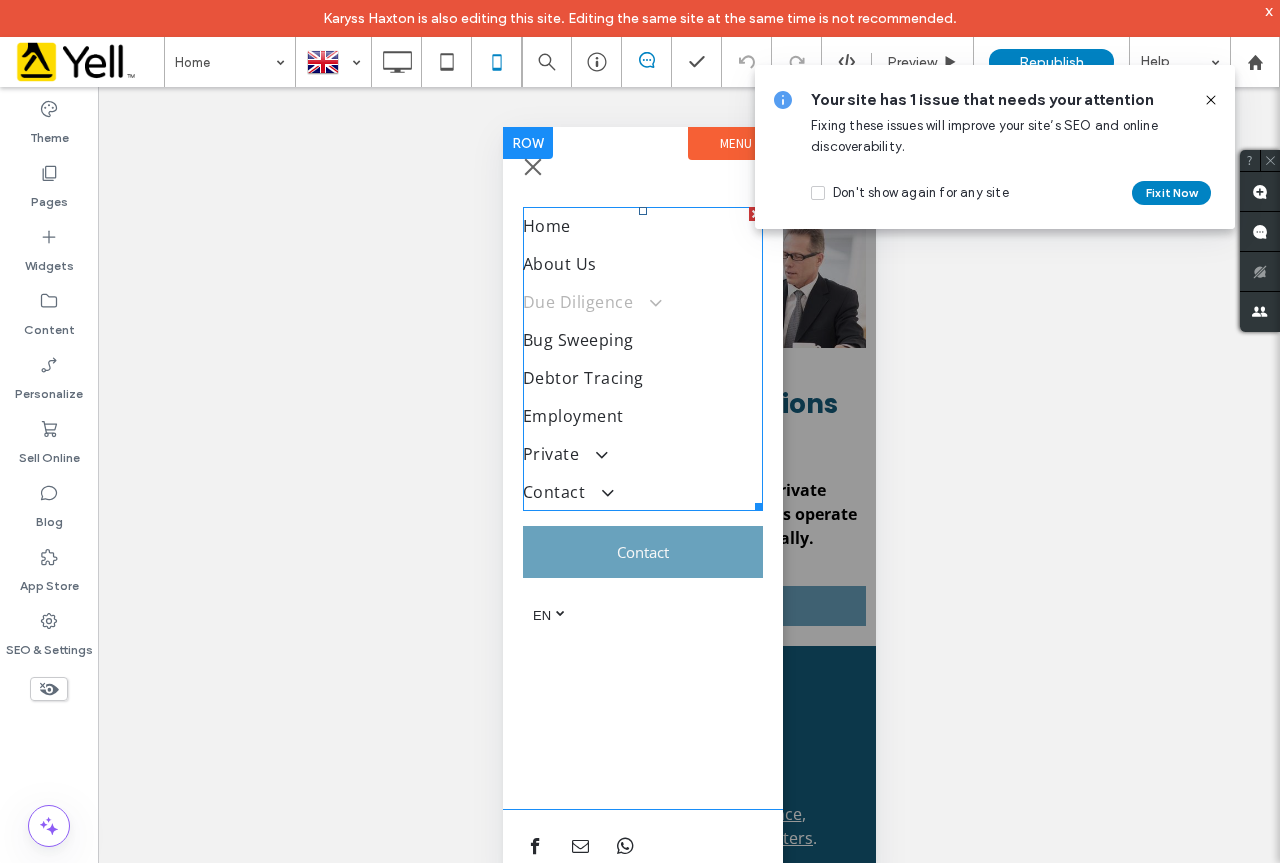 click at bounding box center (644, 302) 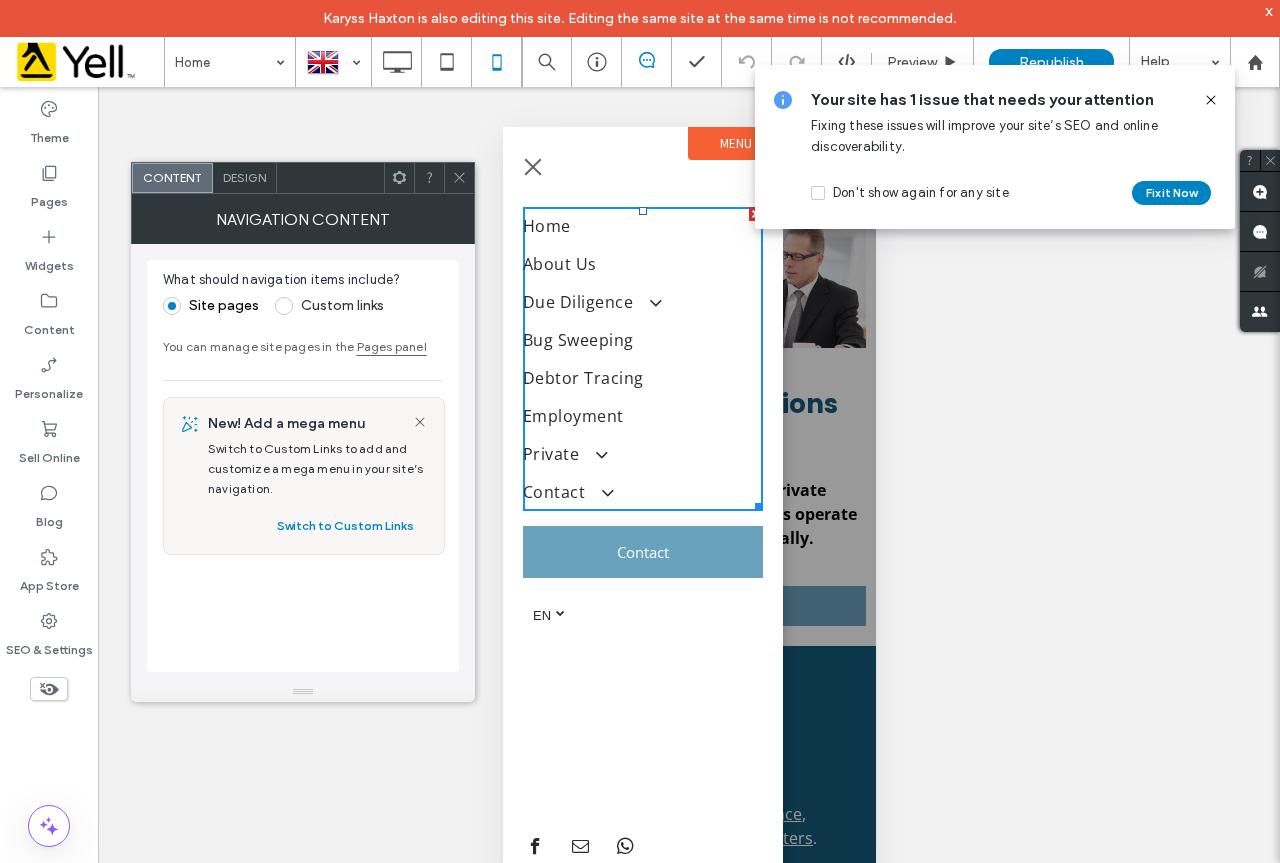 click 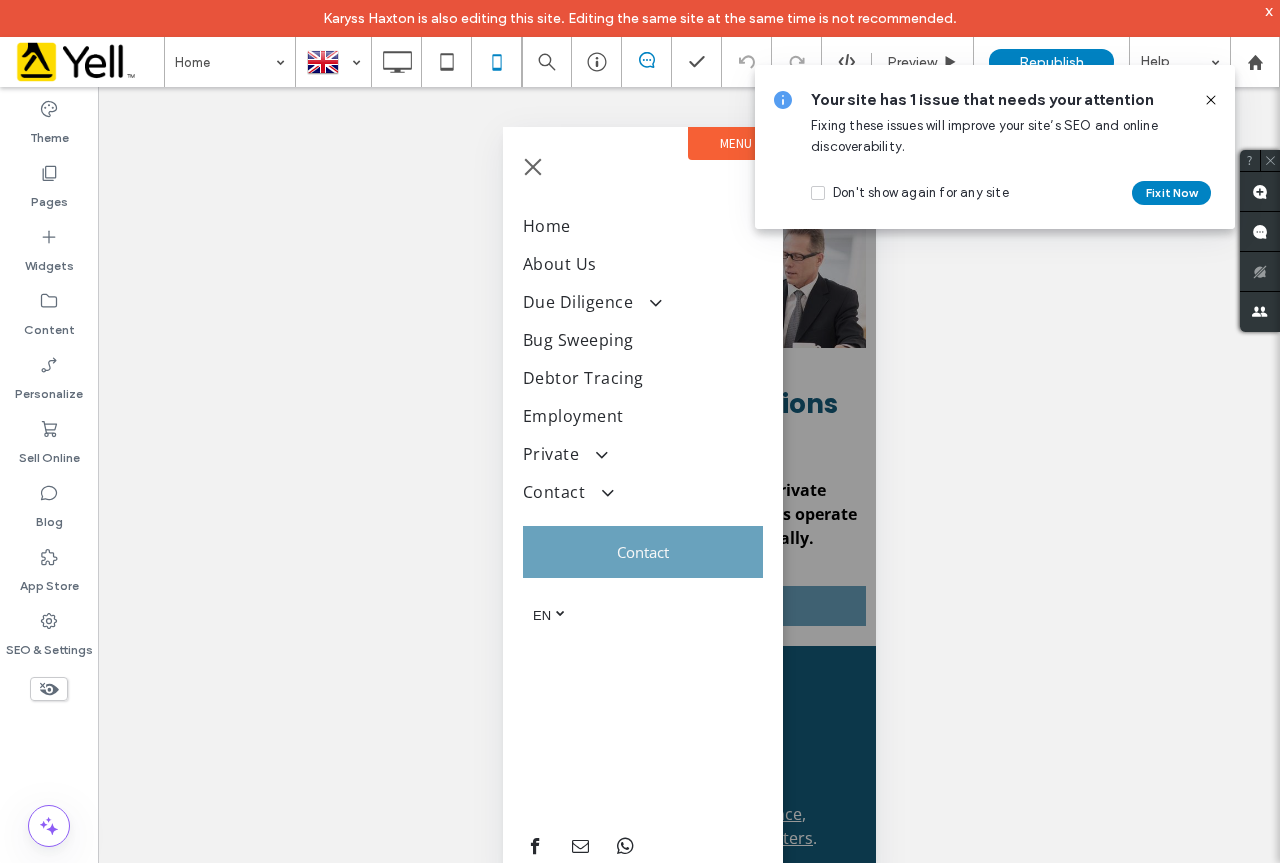 click 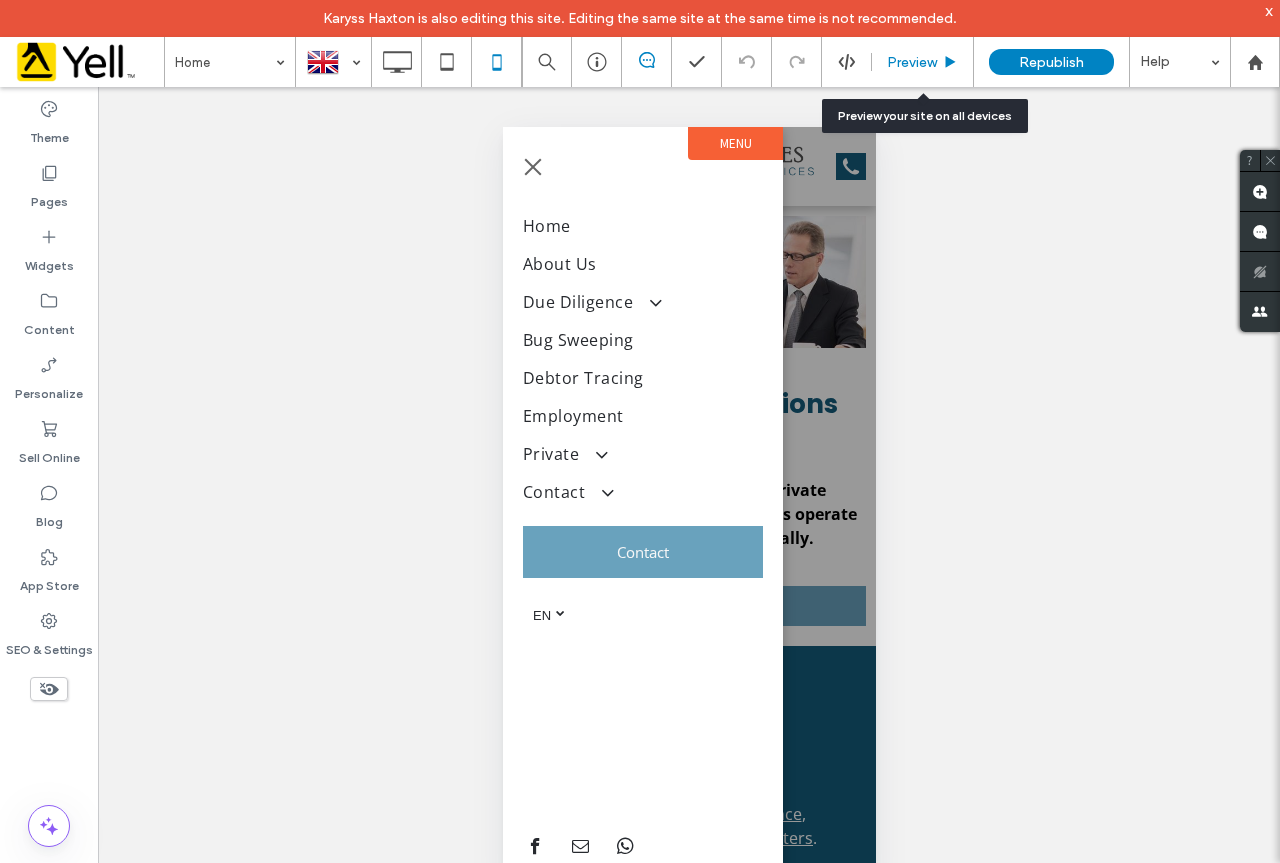 click on "Preview" at bounding box center [912, 62] 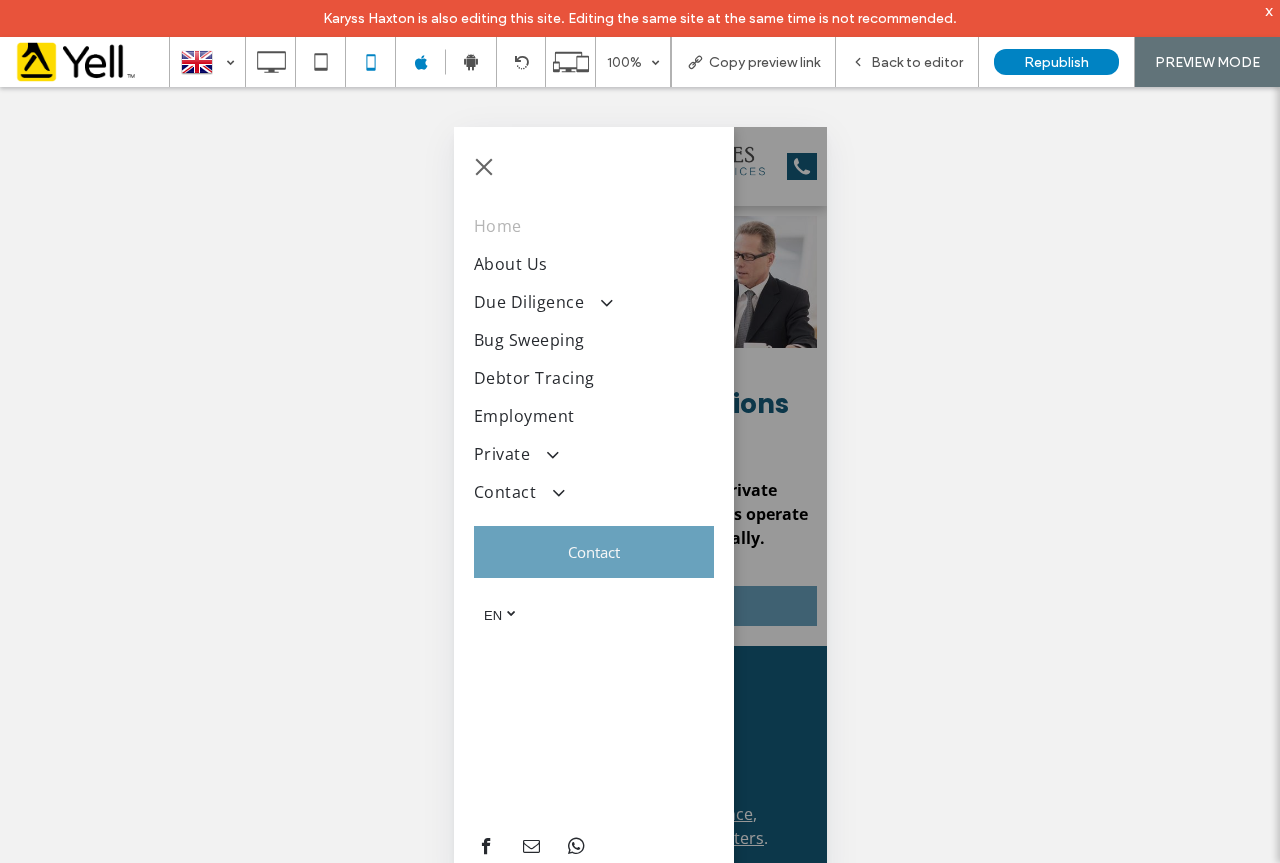 click at bounding box center (483, 166) 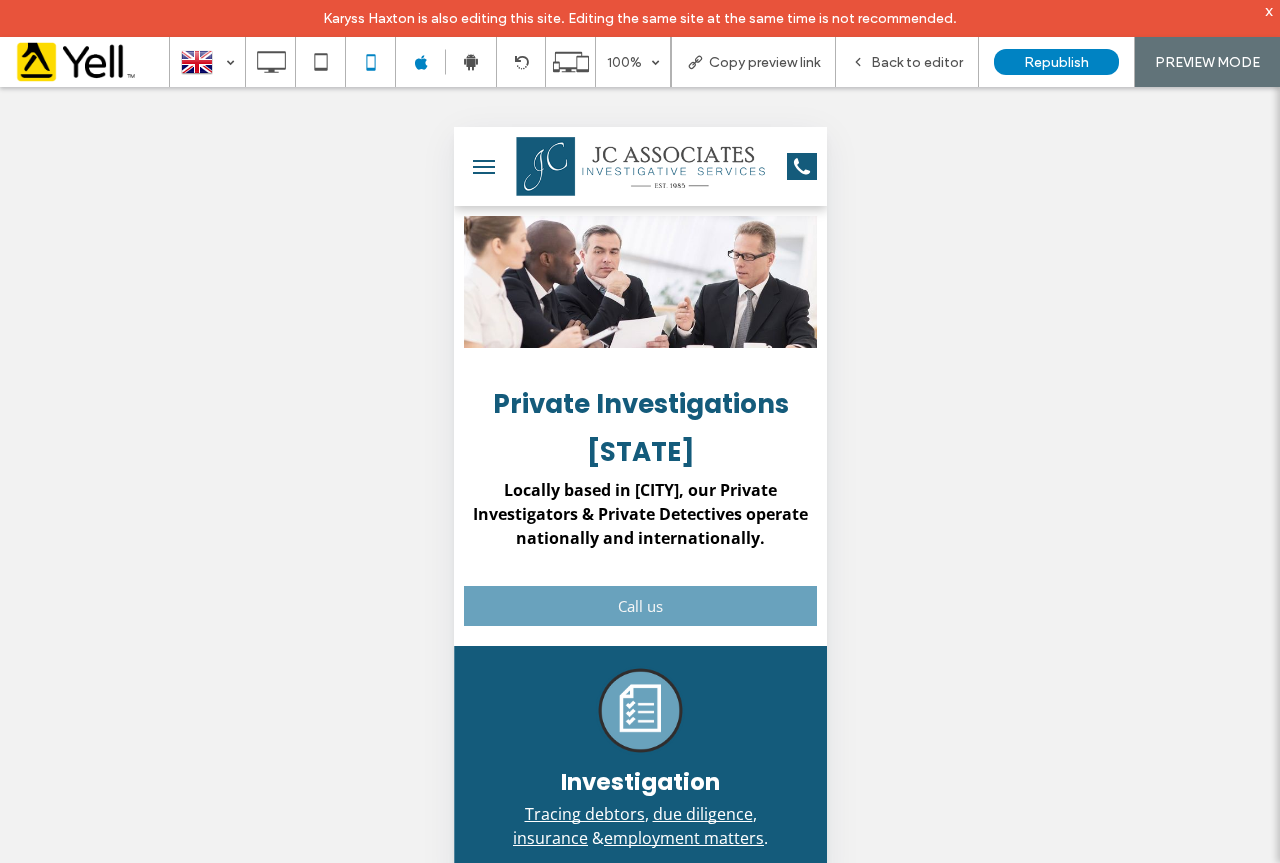 click at bounding box center [483, 167] 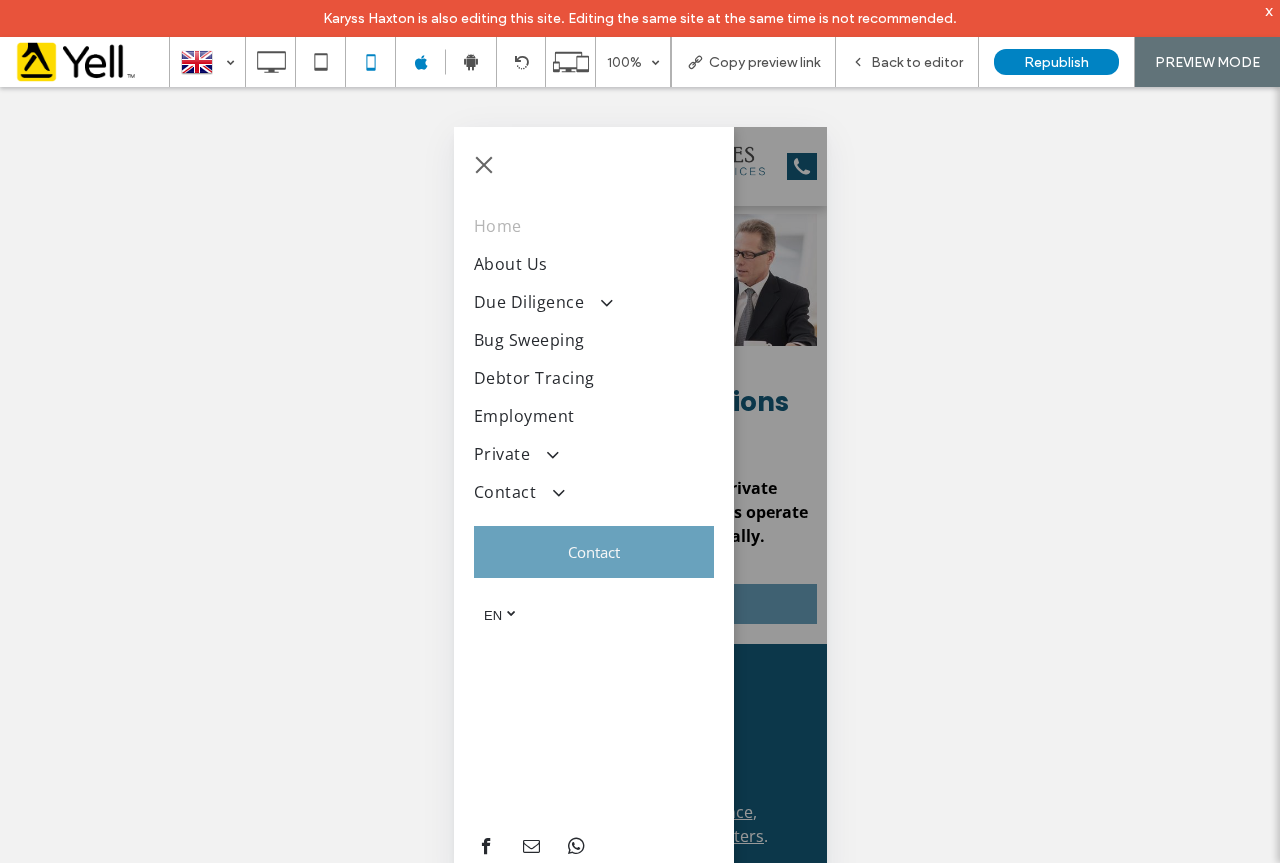 click at bounding box center [510, 612] 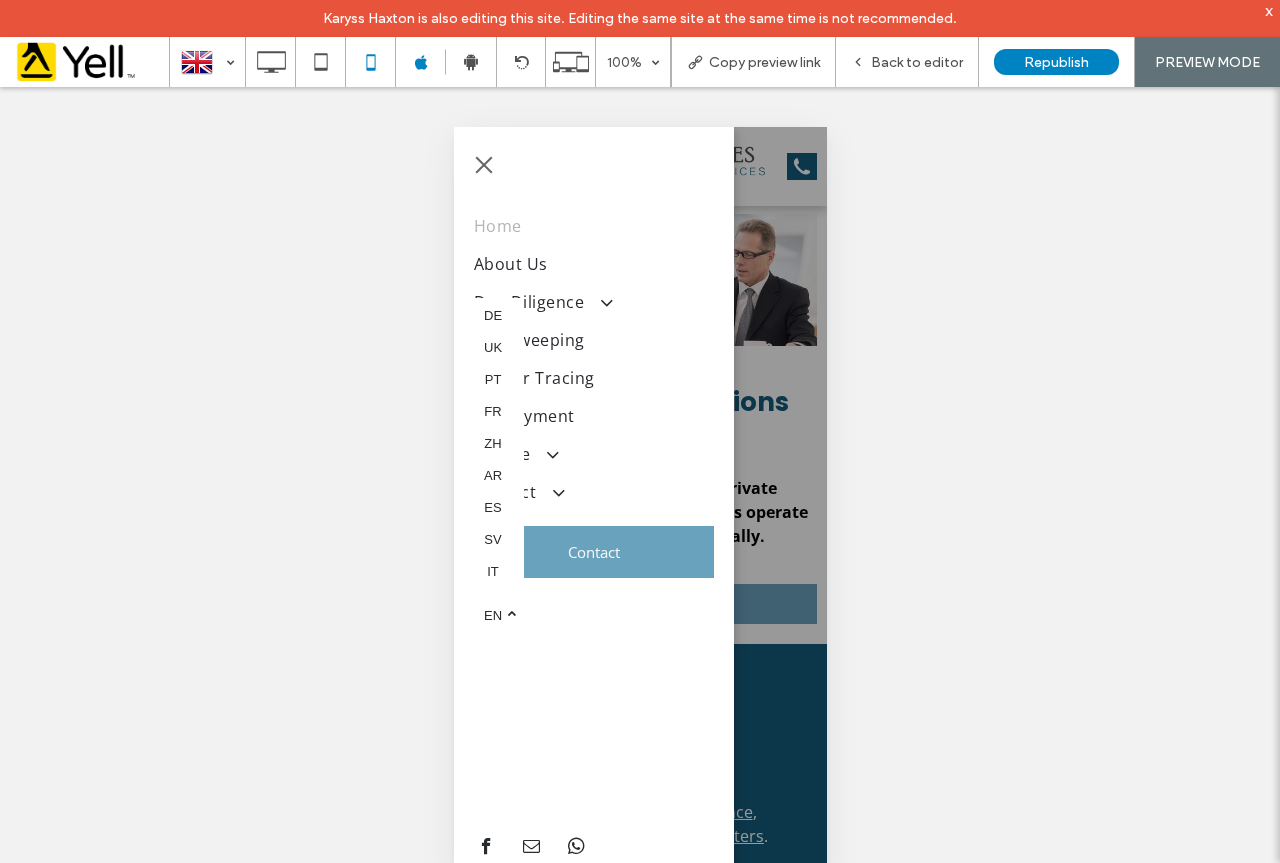 click on "Home
About Us
Due Diligence
Solicitor's Agents
Bug Sweeping
Debtor Tracing
Employment
Private
Insurance Claims
Contact
FAQ's
Contact
English
en
Deutsch
de
Українська
uk
português
pt
Français
fr
繁體中文
zh
العربية‎
ar
Español
es
Svenska
sv
Italiano
it
Español
es
Click To Paste     Click To Paste" at bounding box center (593, 468) 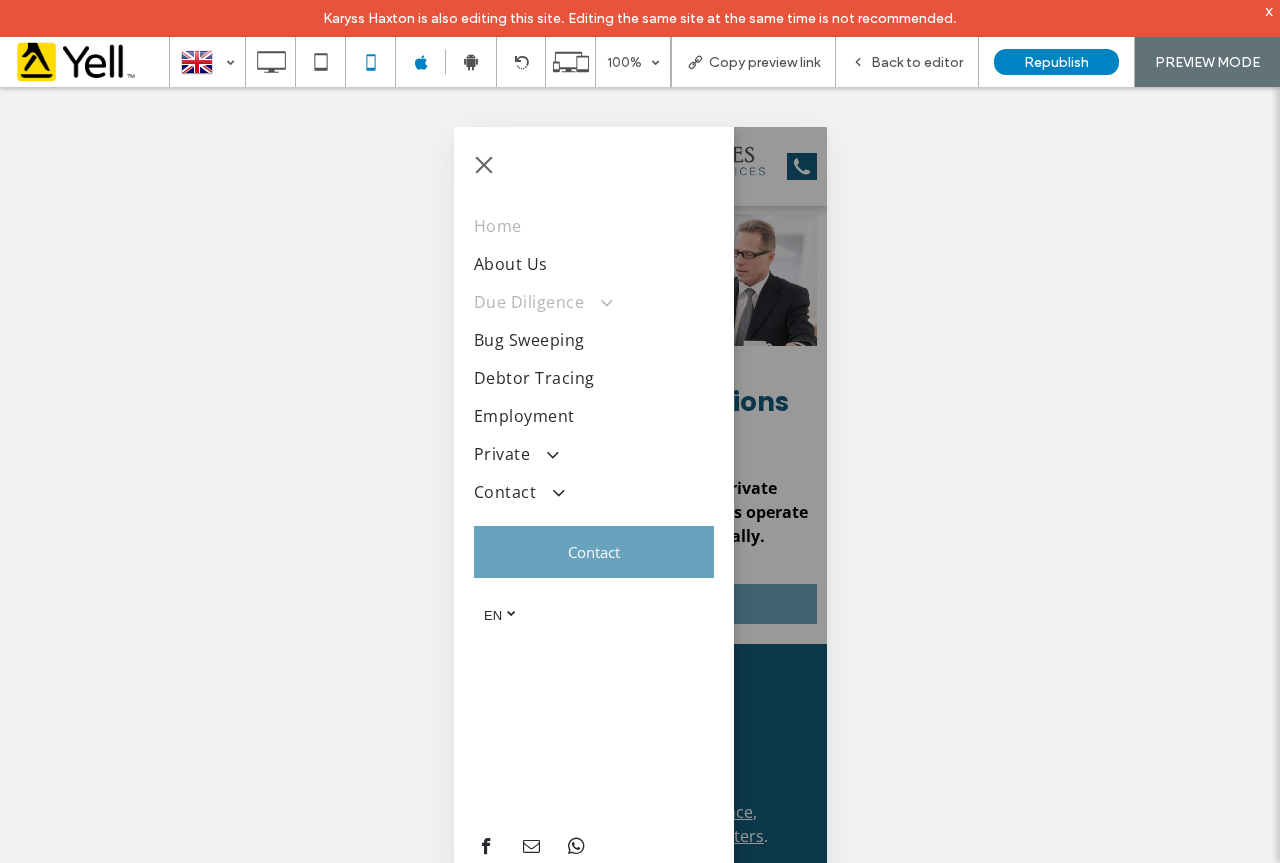 click at bounding box center (595, 302) 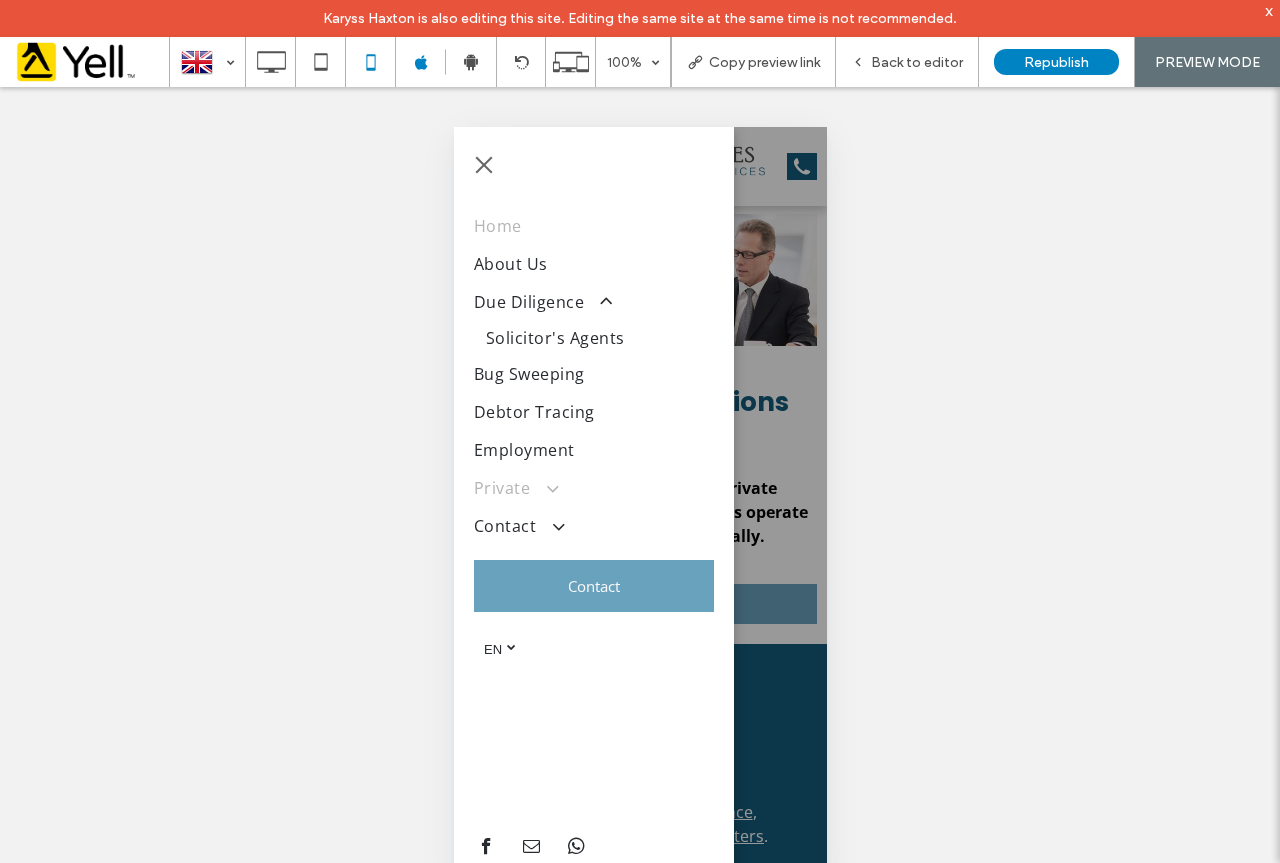click at bounding box center [542, 488] 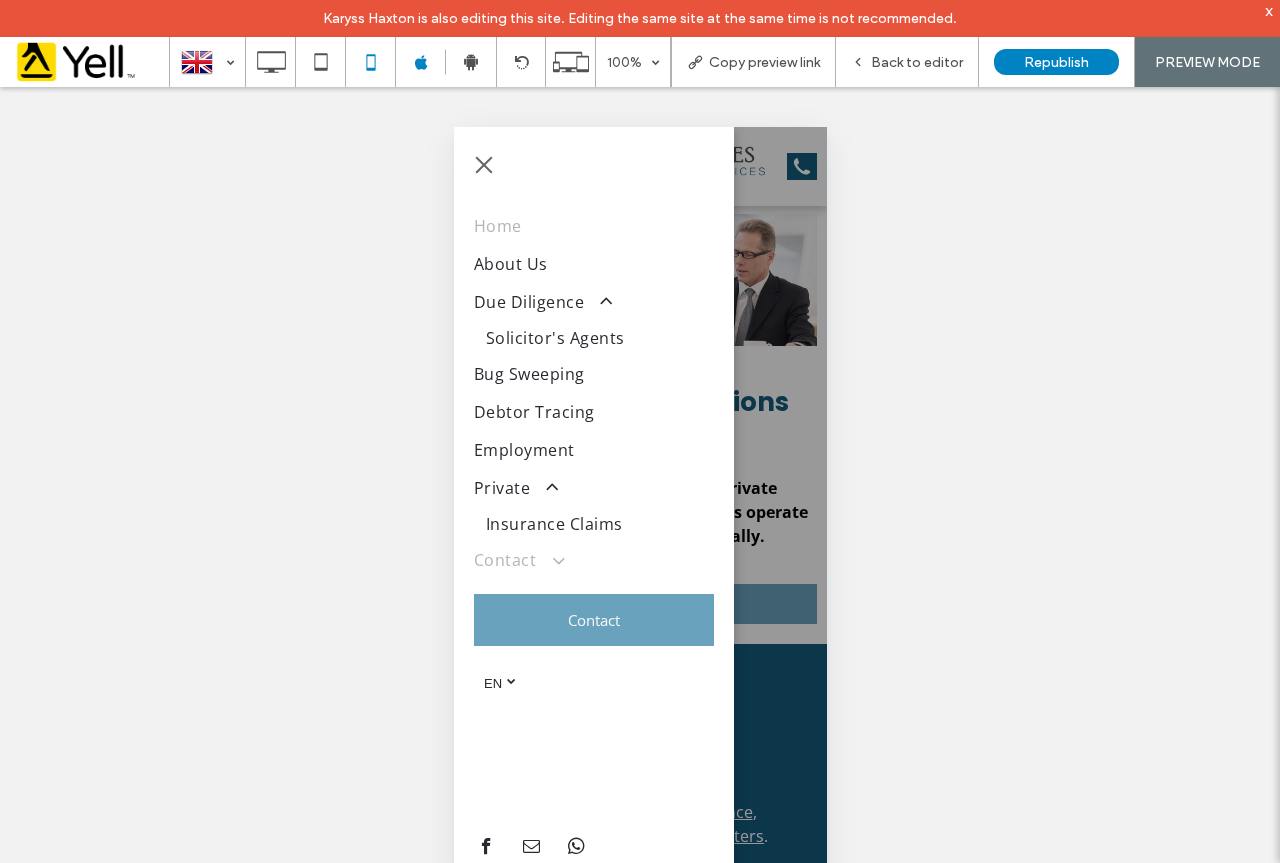 click at bounding box center (548, 560) 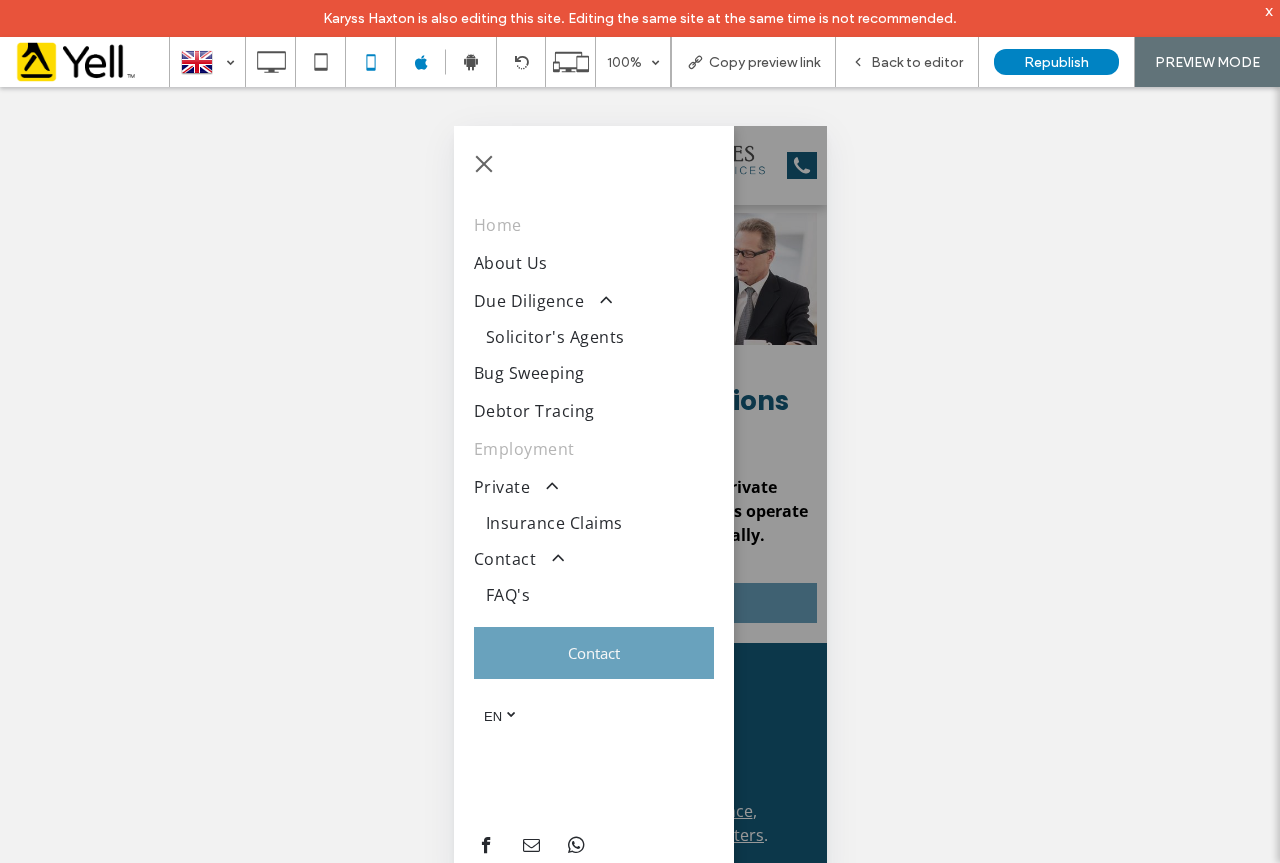 scroll, scrollTop: 0, scrollLeft: 0, axis: both 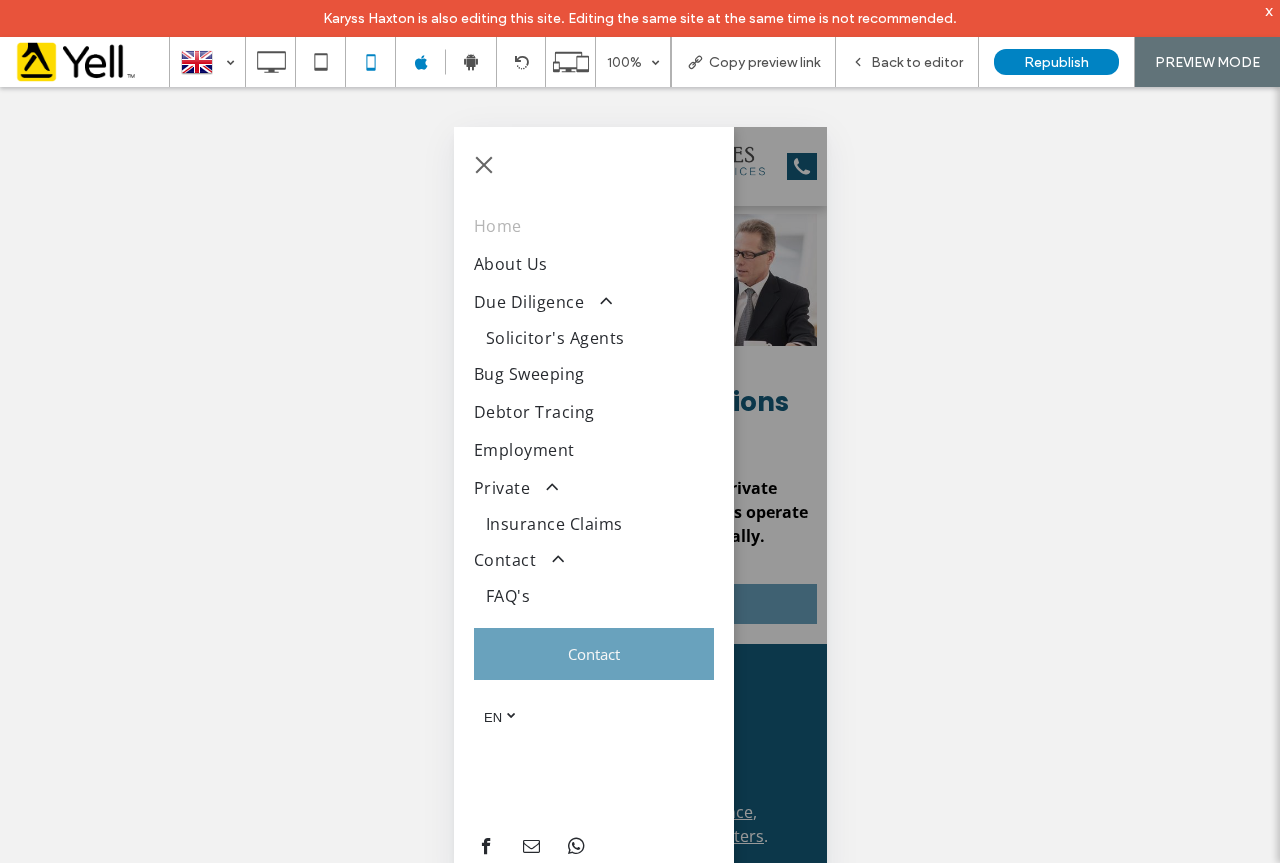 click at bounding box center (483, 165) 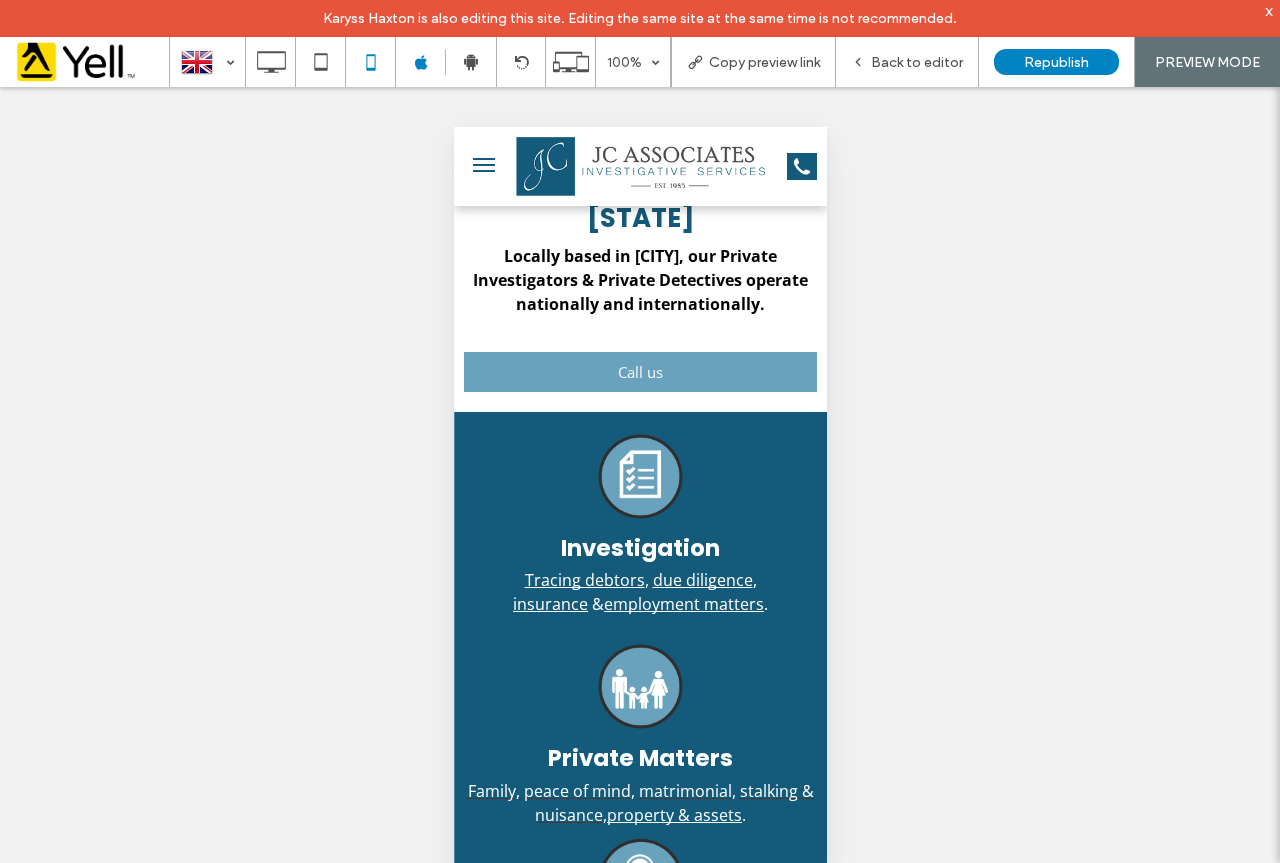 scroll, scrollTop: 0, scrollLeft: 0, axis: both 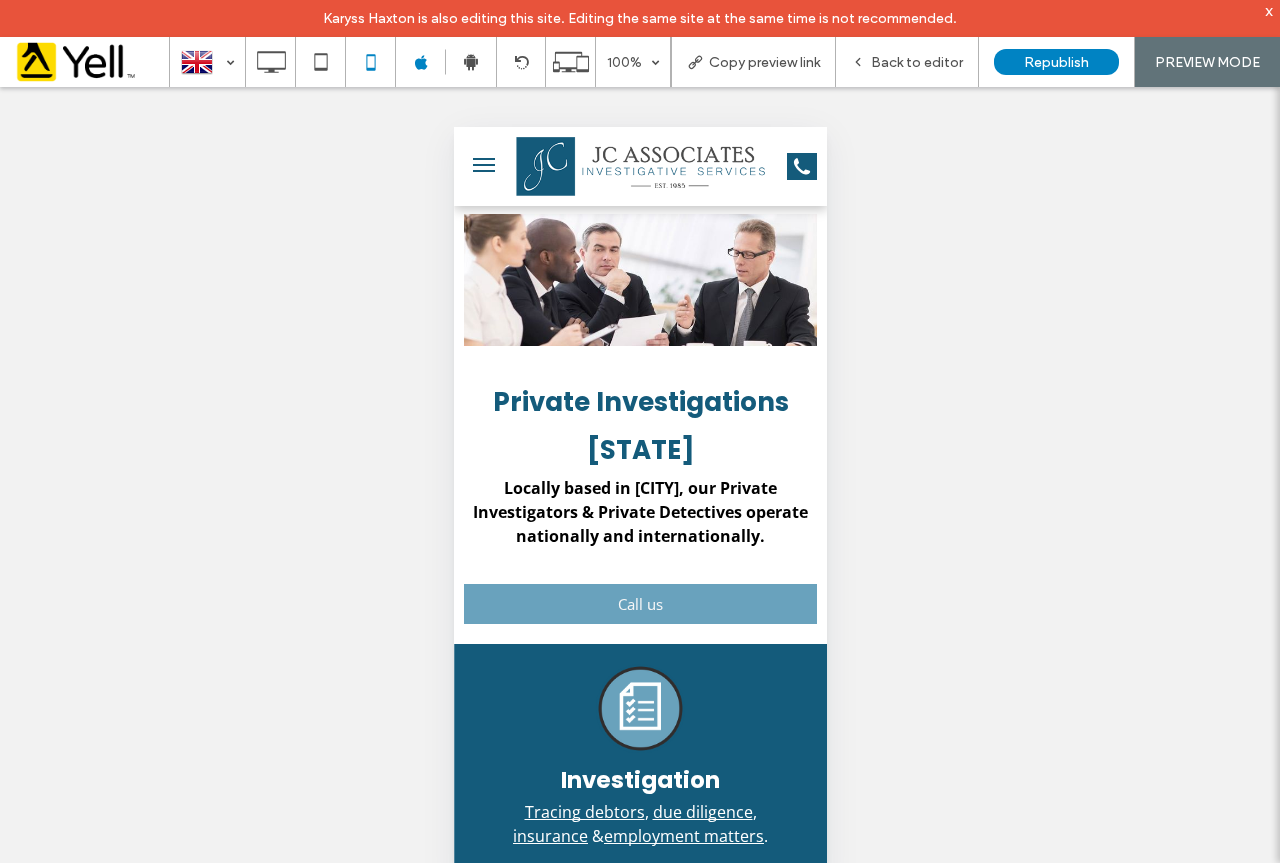 click at bounding box center (483, 165) 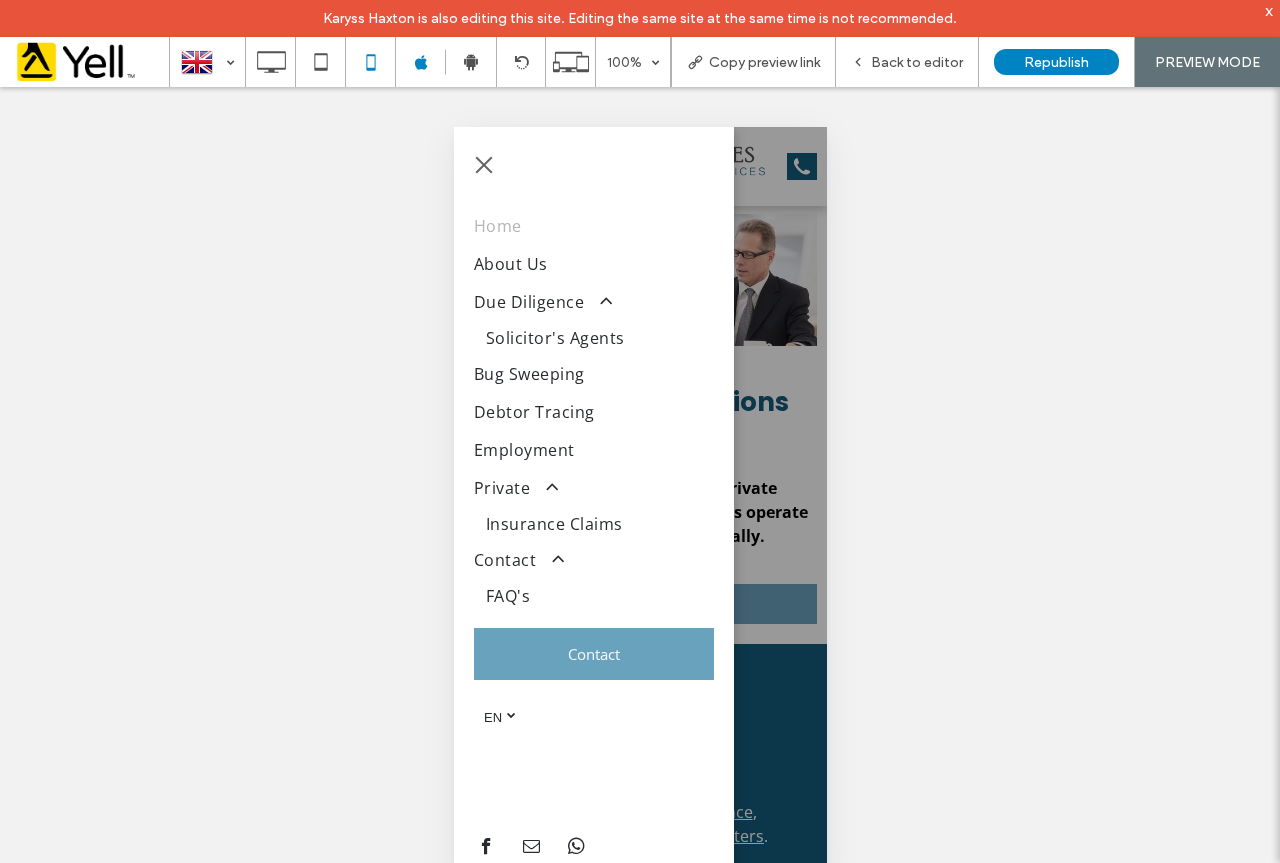click at bounding box center [483, 165] 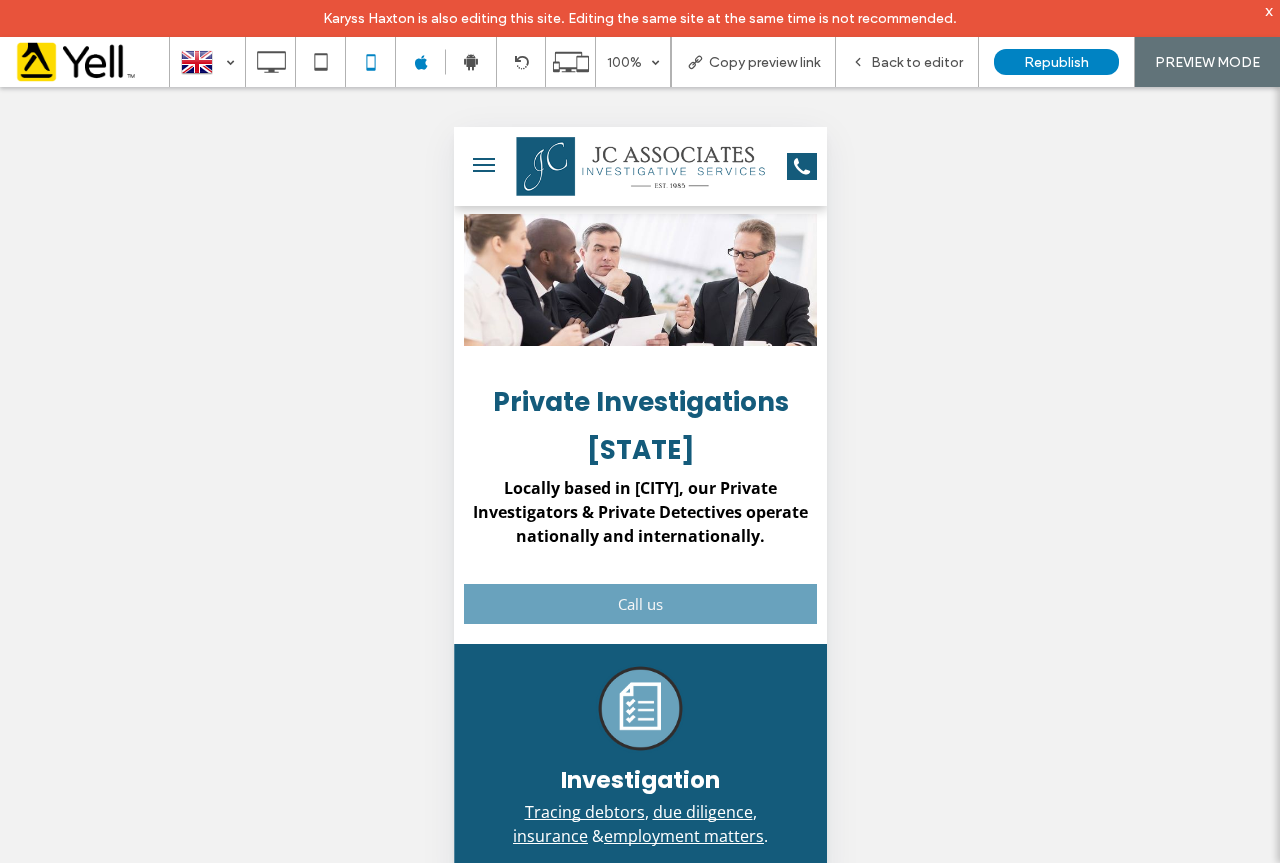 click at bounding box center [483, 165] 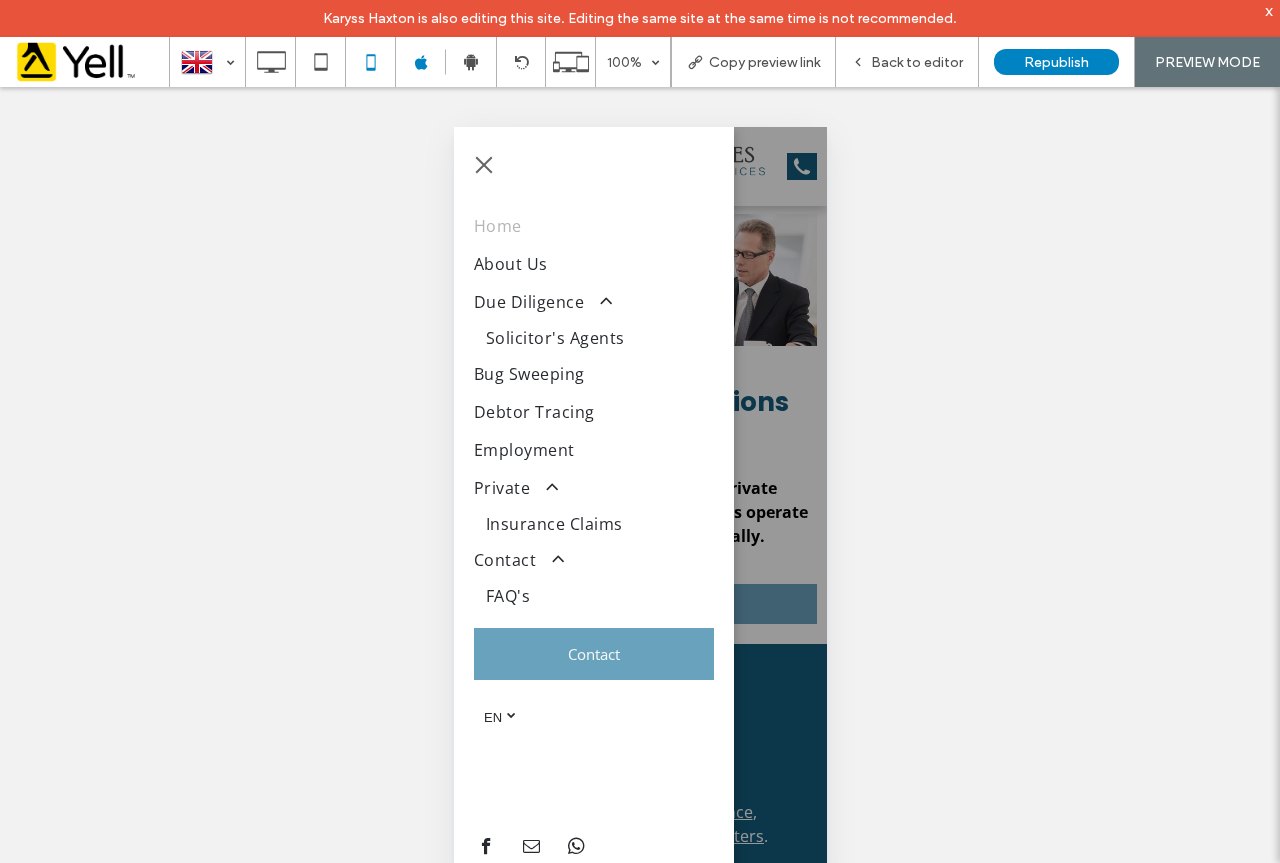 click at bounding box center (483, 165) 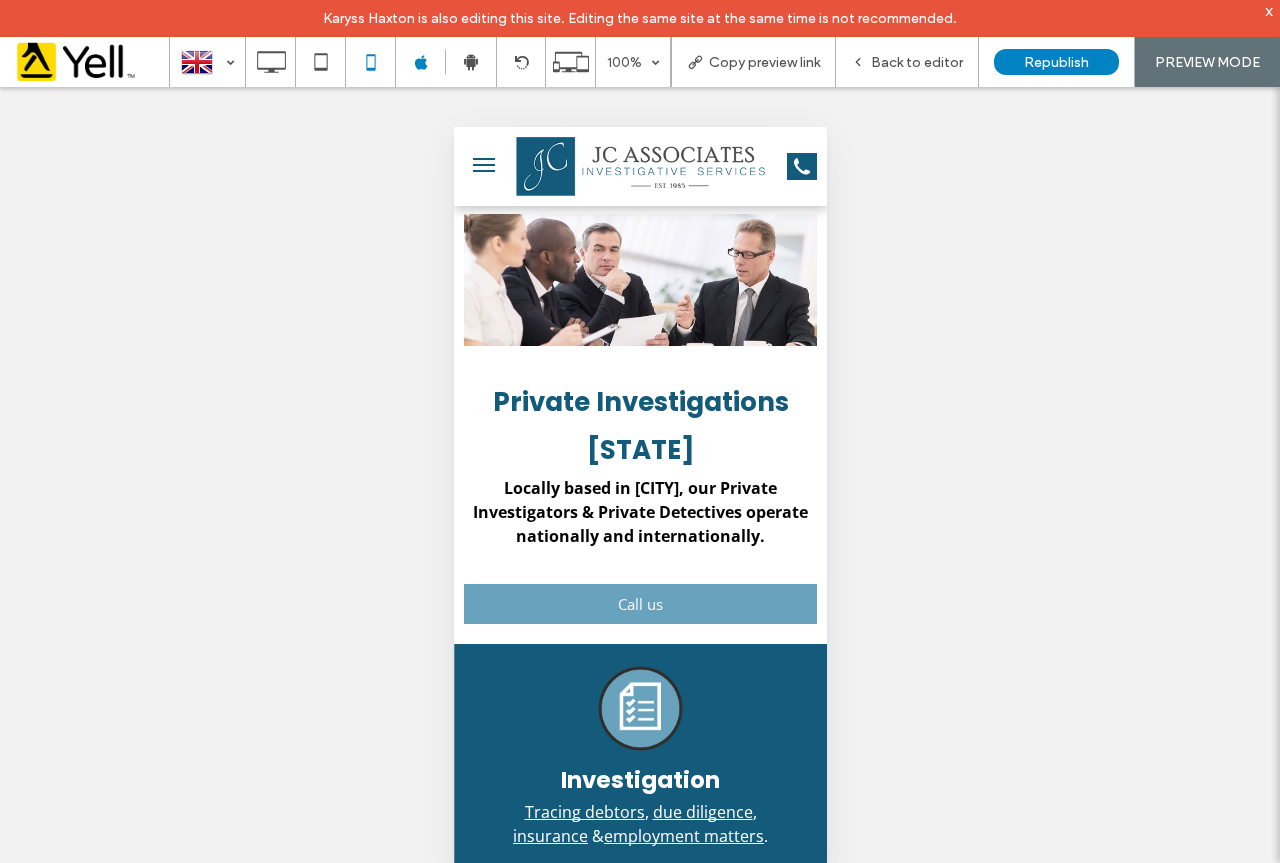click at bounding box center [483, 165] 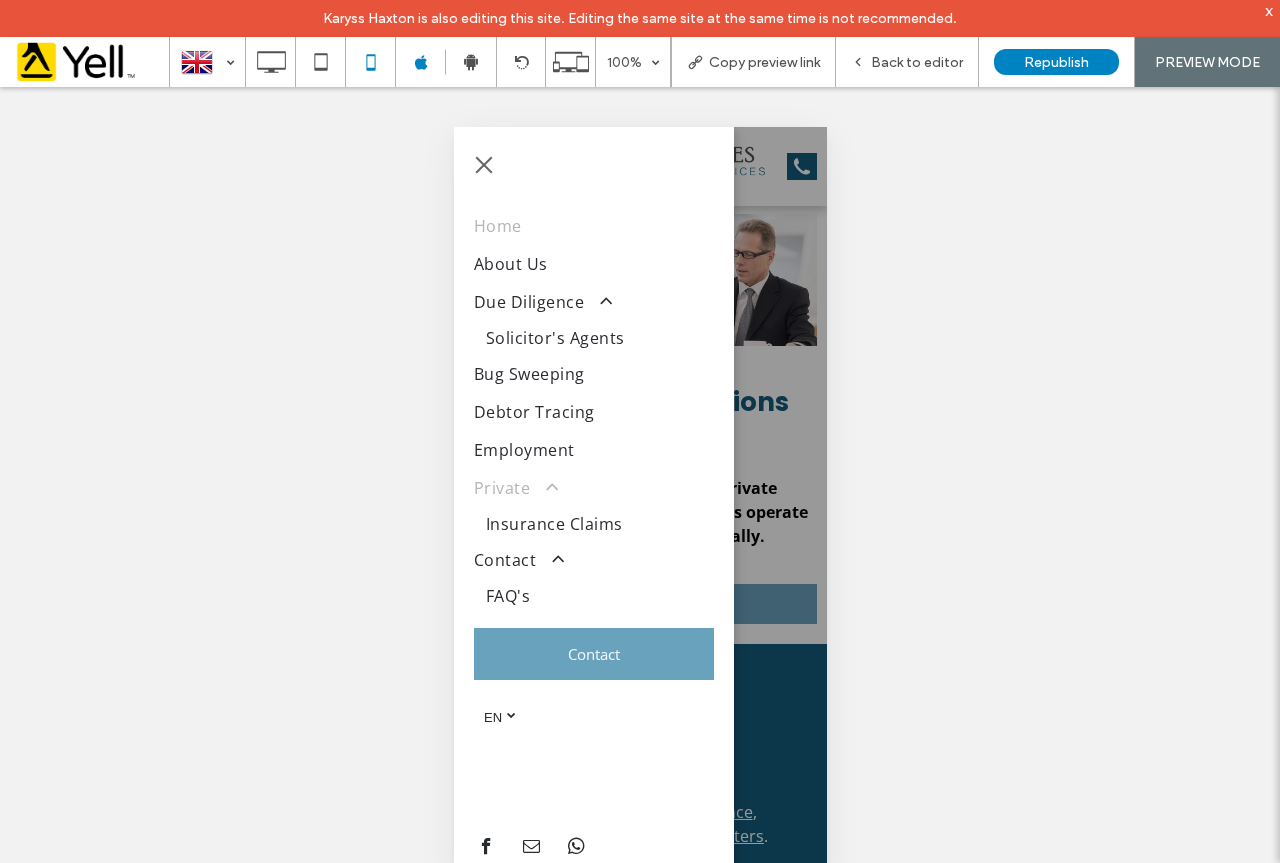 click at bounding box center [542, 488] 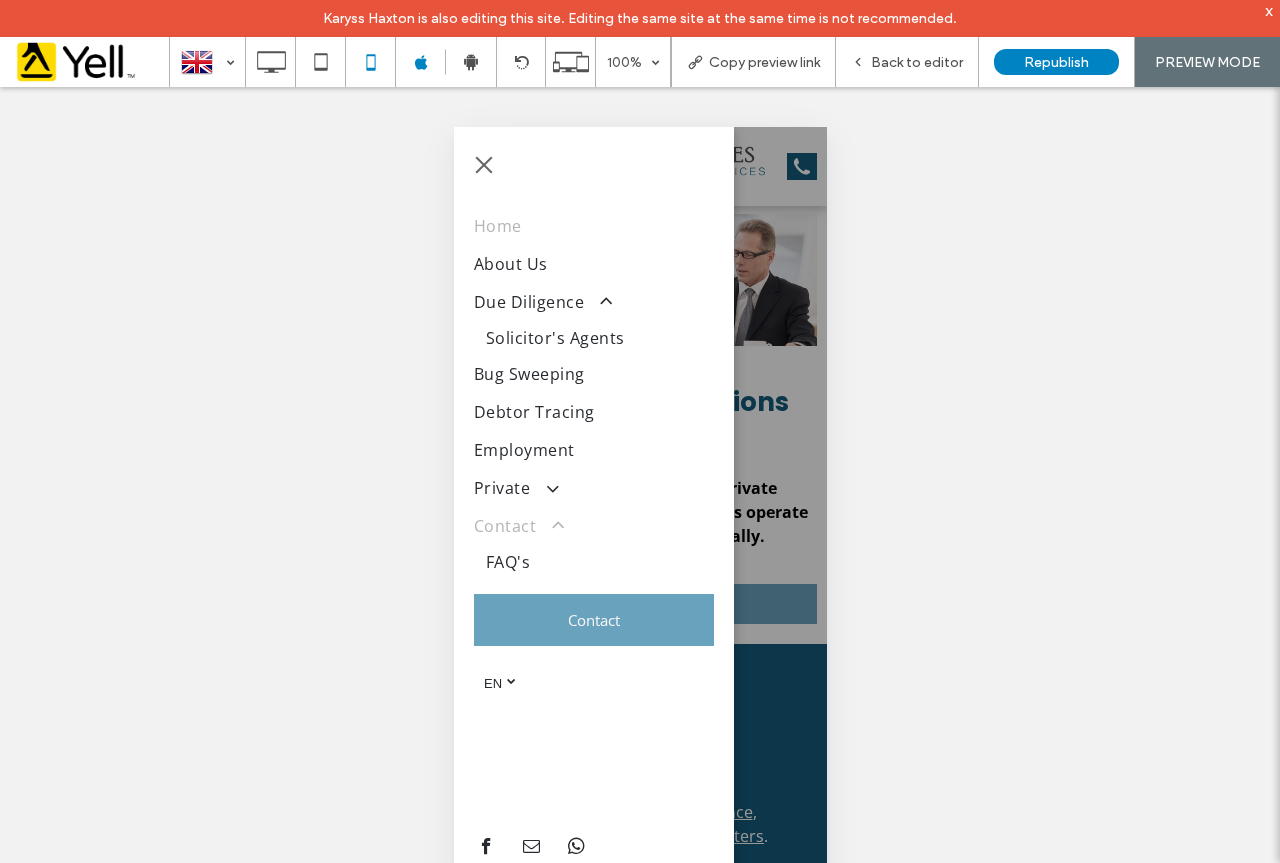 click at bounding box center (548, 526) 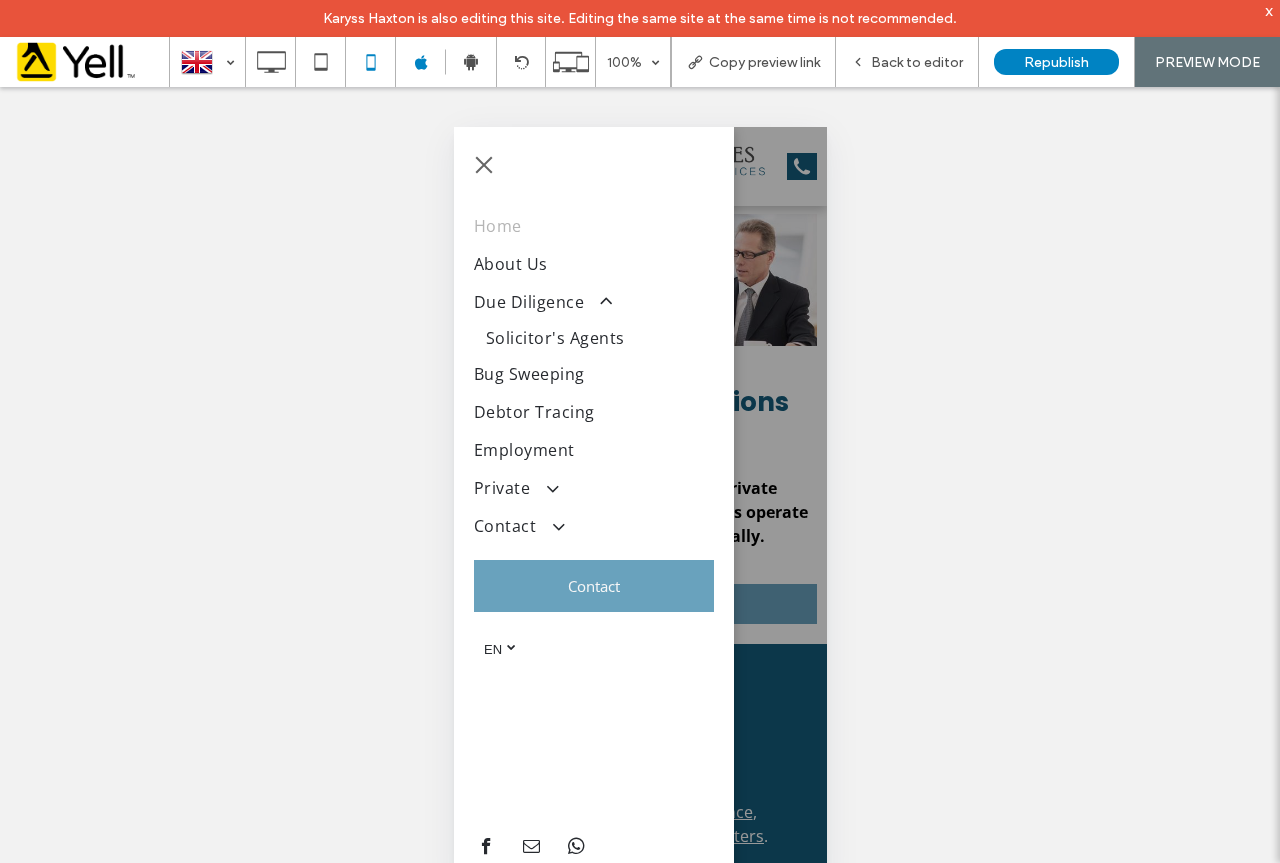 click at bounding box center [483, 165] 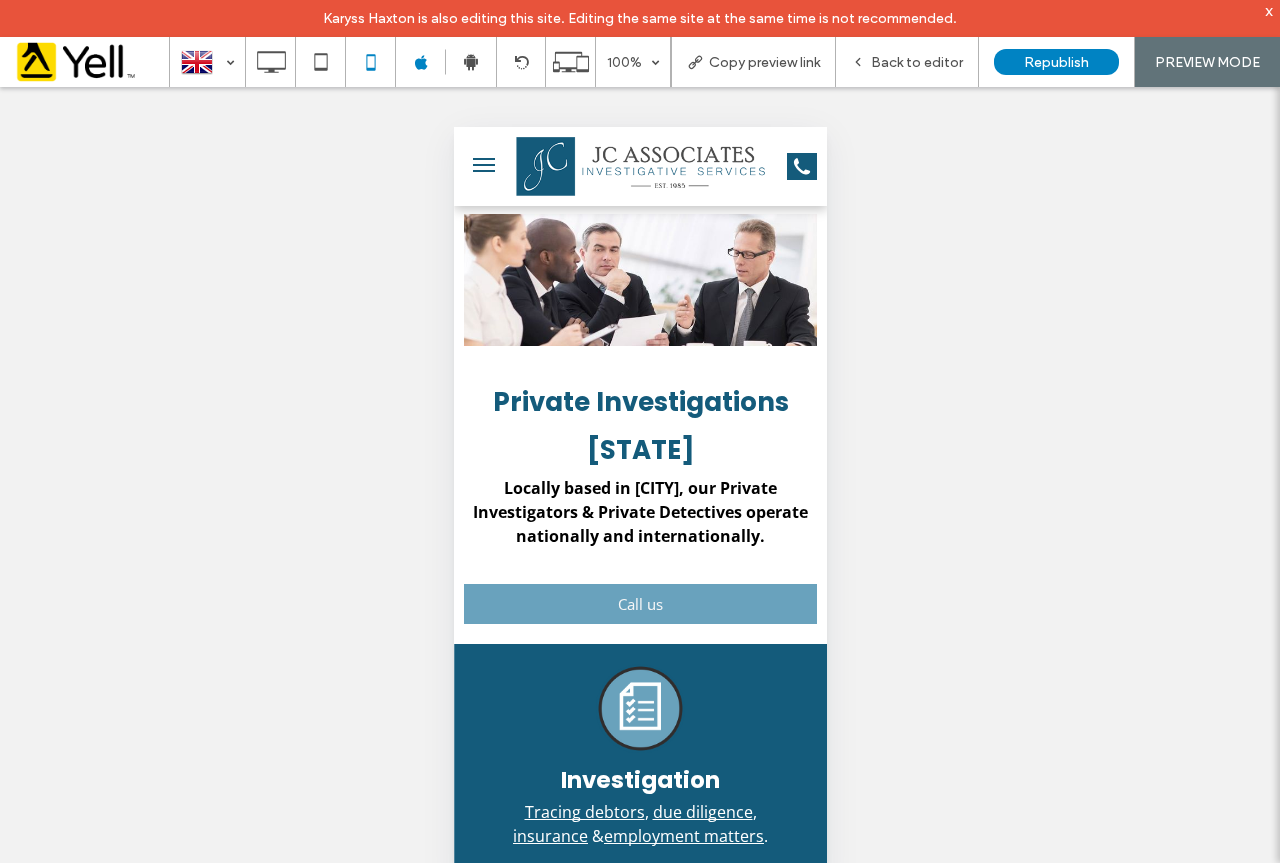 click at bounding box center [483, 165] 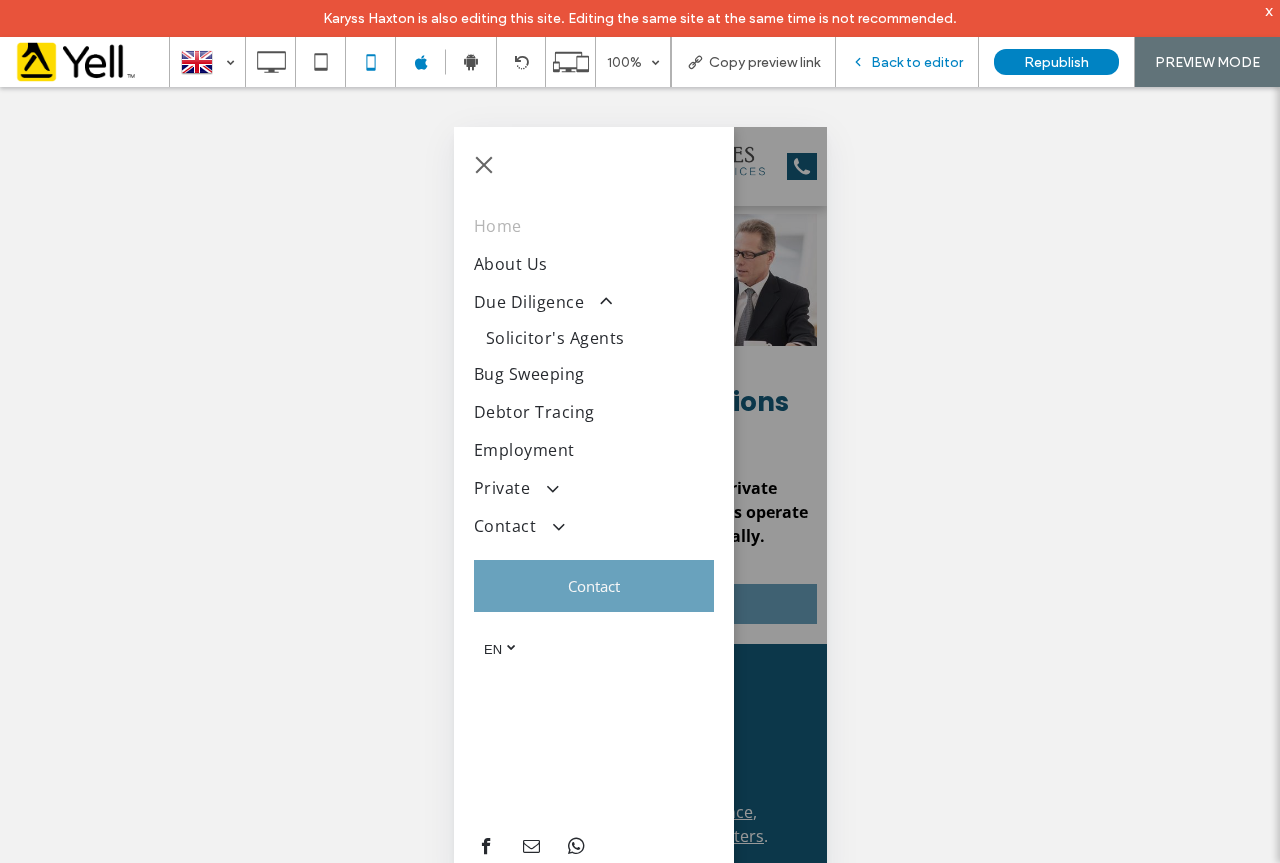 click on "Back to editor" at bounding box center (917, 62) 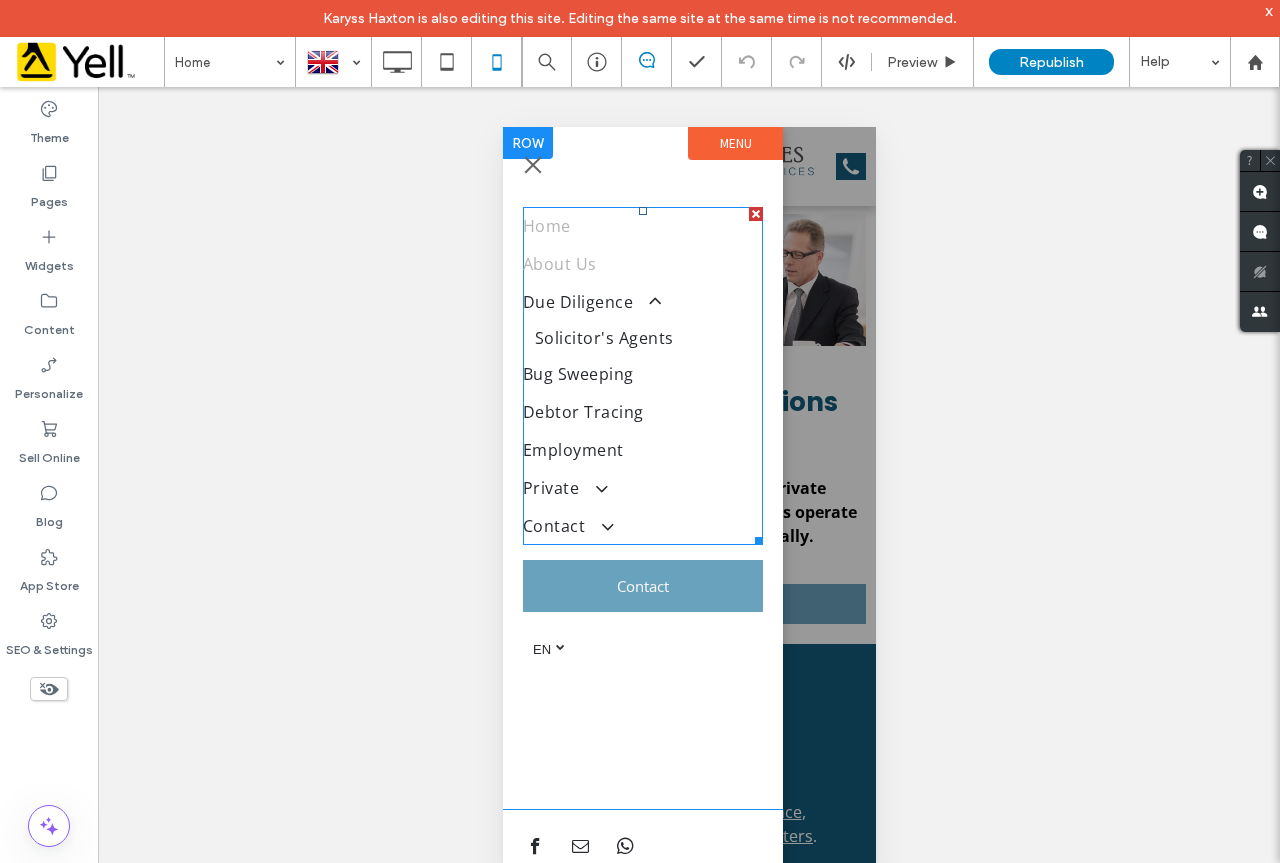 click on "About Us" at bounding box center (559, 264) 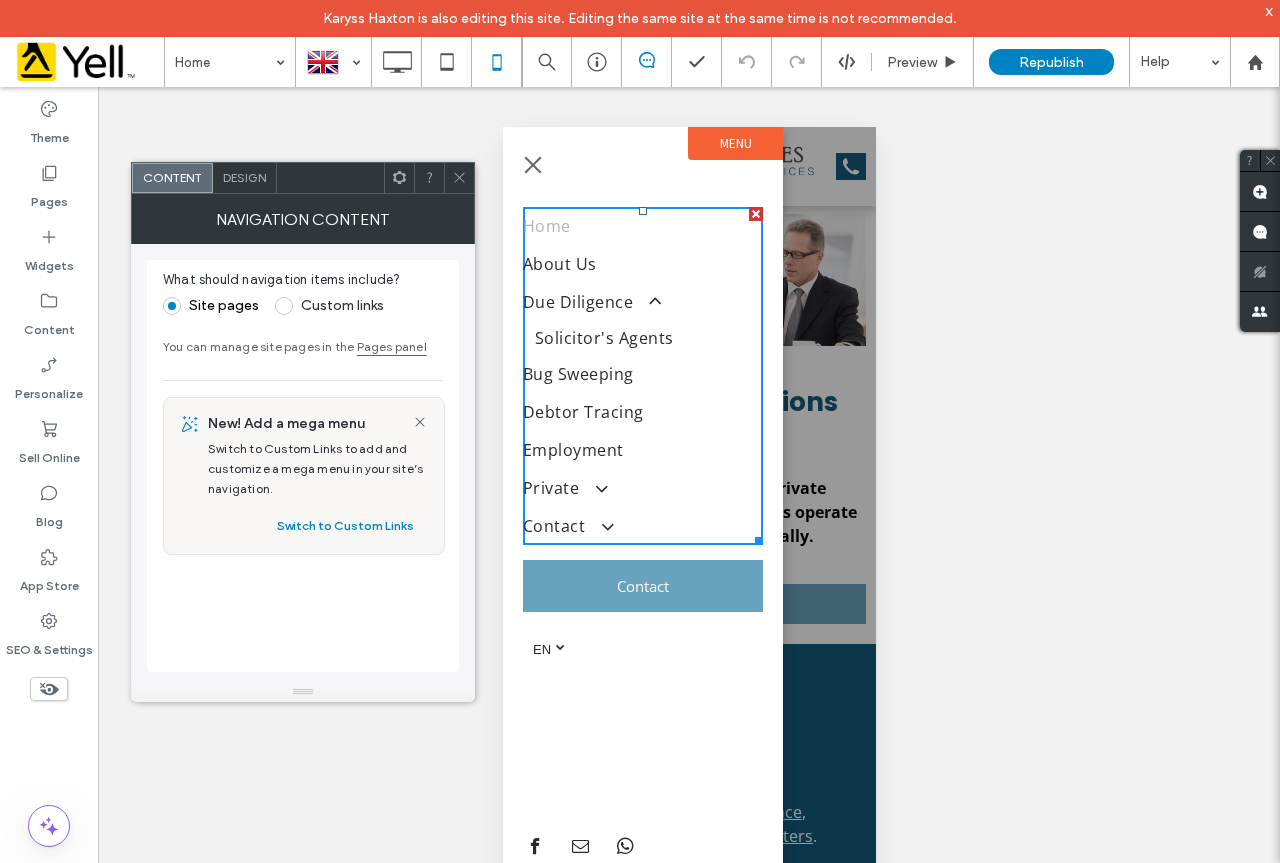 click on "Design" at bounding box center [244, 177] 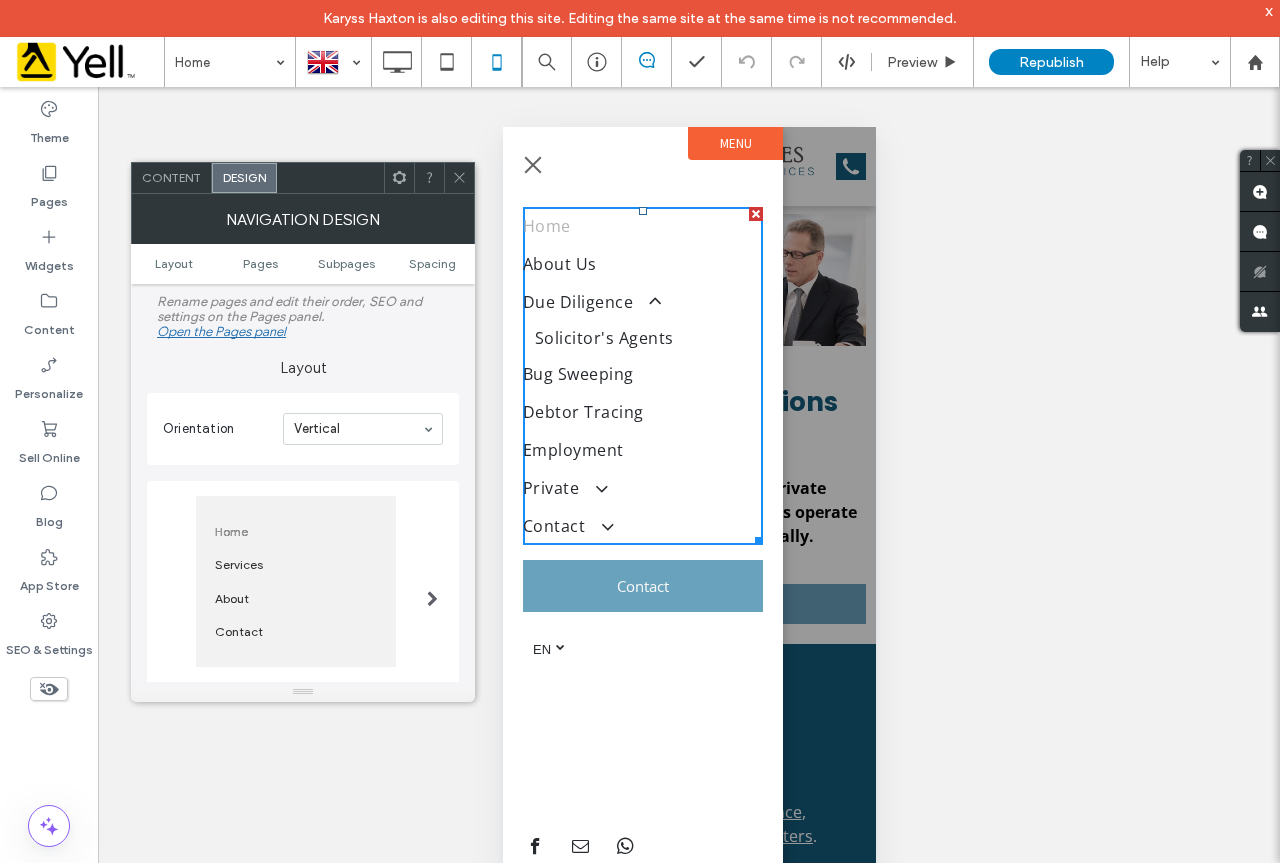 click on "Content" at bounding box center [171, 177] 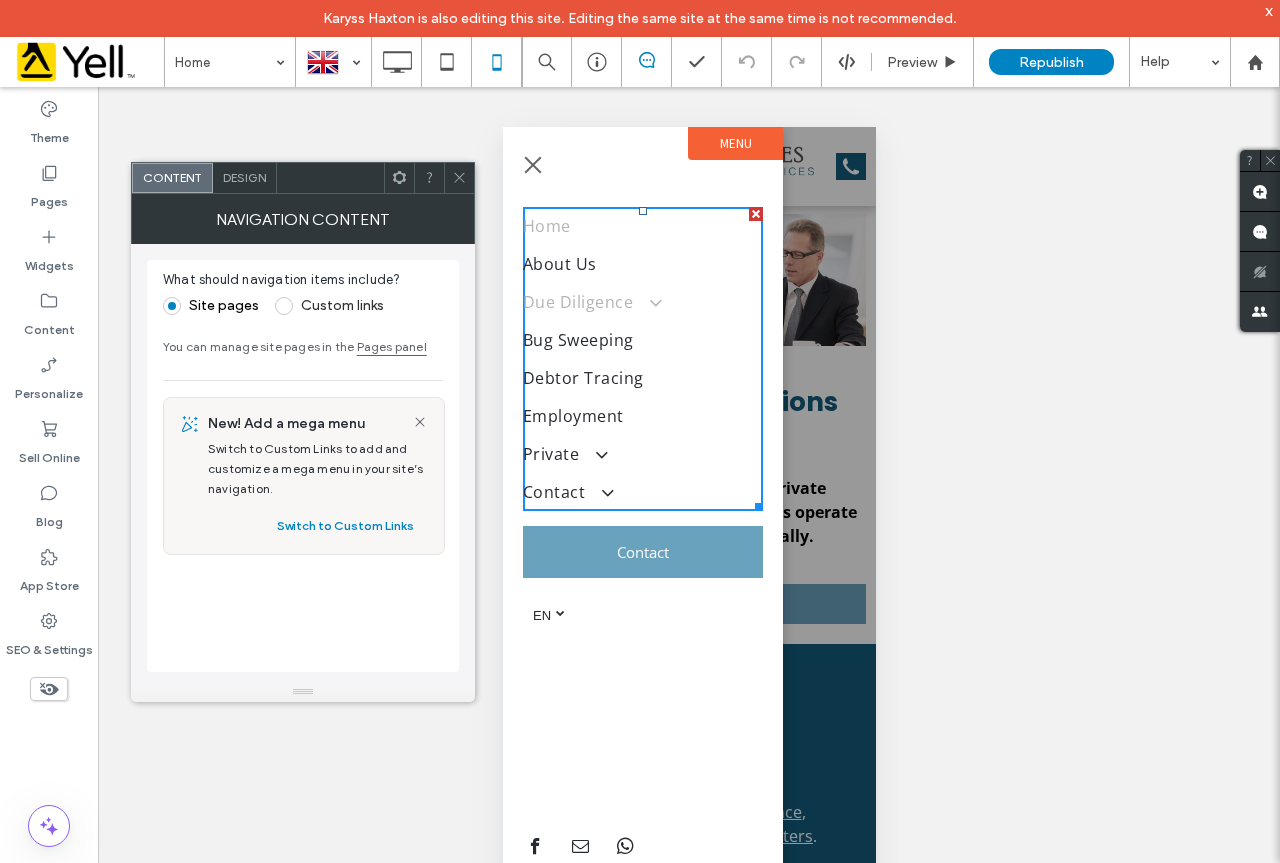 click on "Due Diligence" at bounding box center [642, 302] 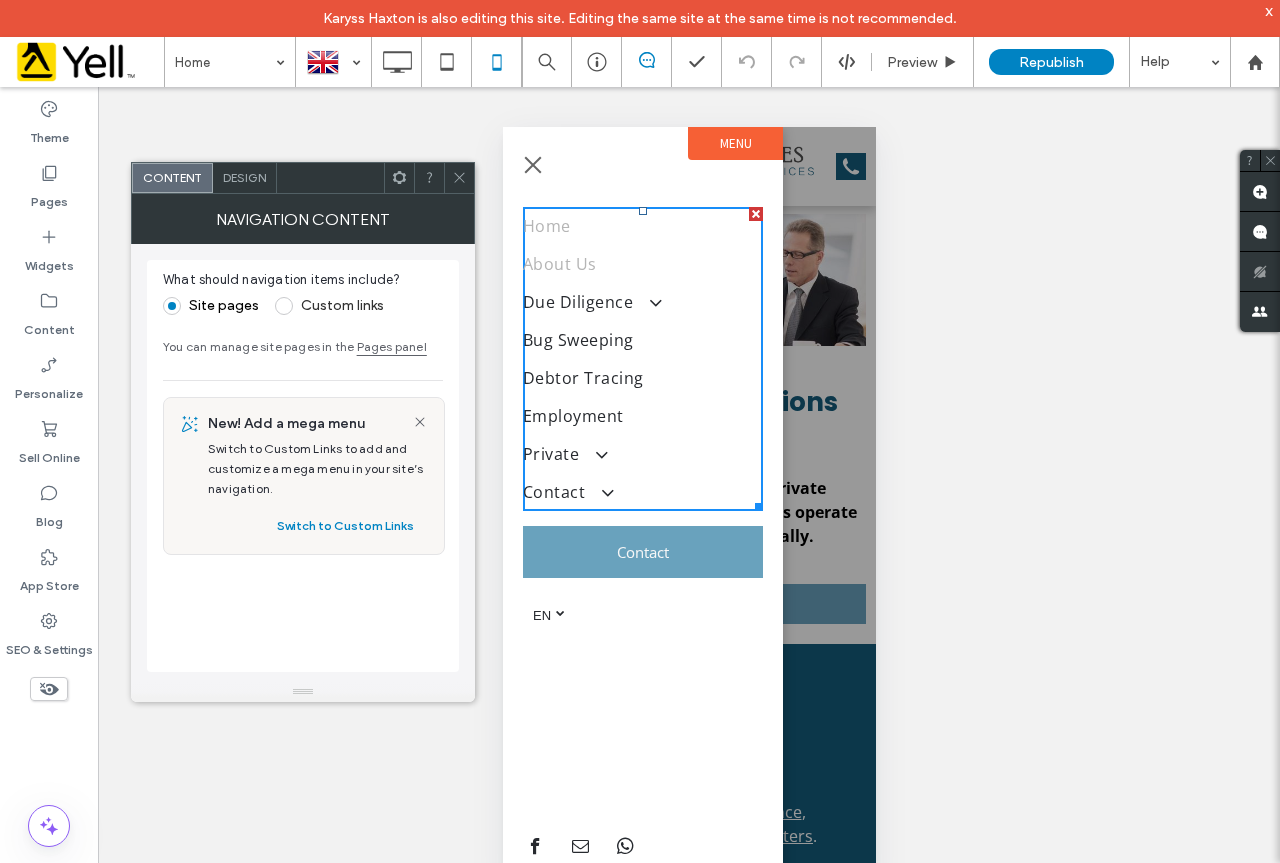 click on "About Us" at bounding box center [642, 264] 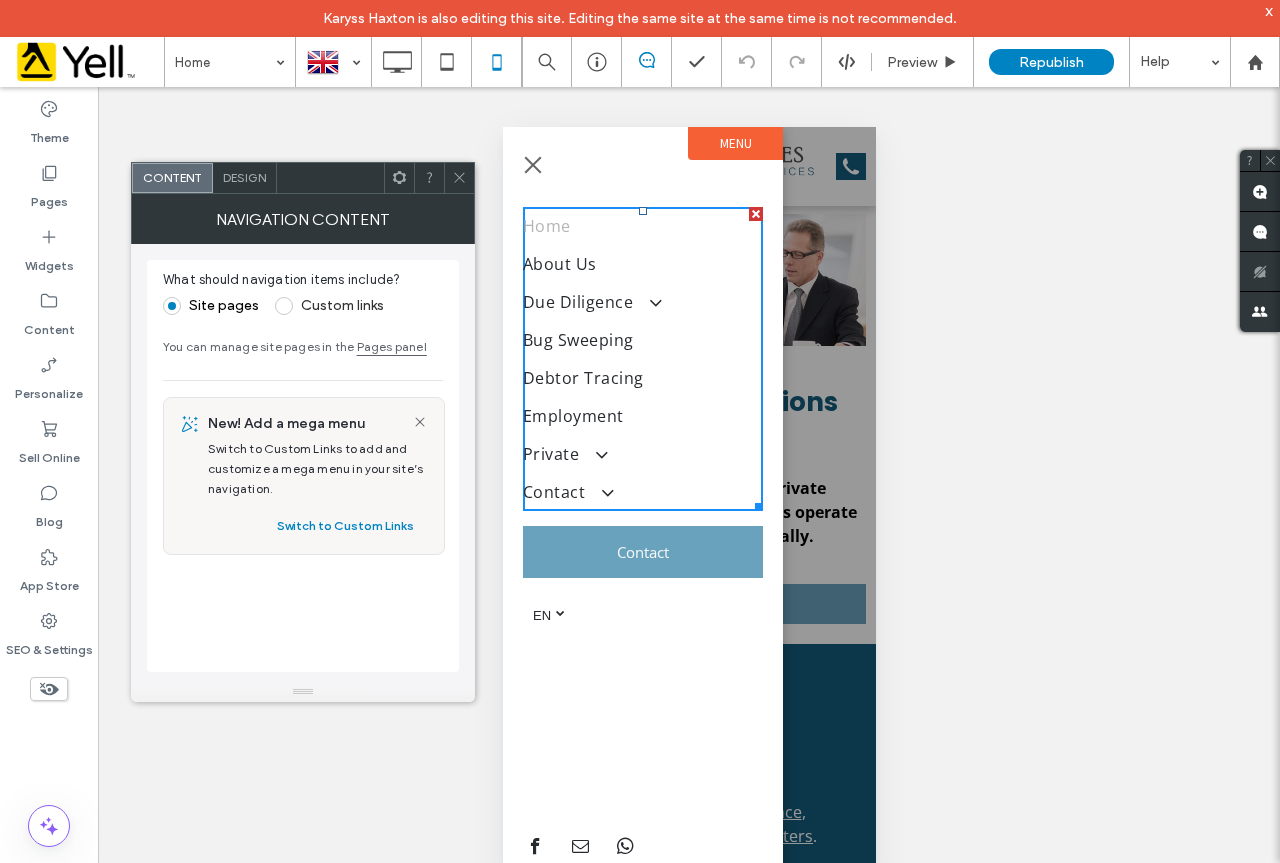 click on "Design" at bounding box center (244, 177) 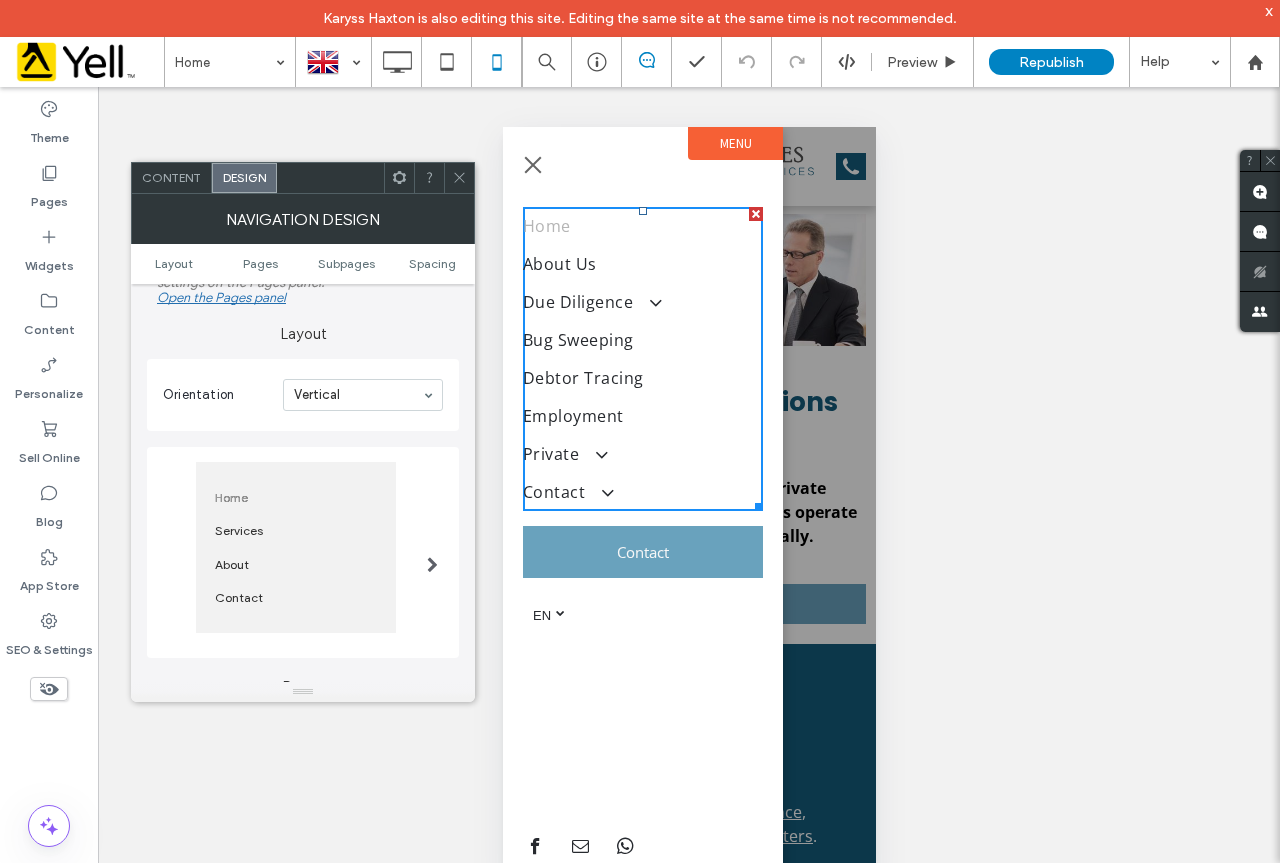 scroll, scrollTop: 0, scrollLeft: 0, axis: both 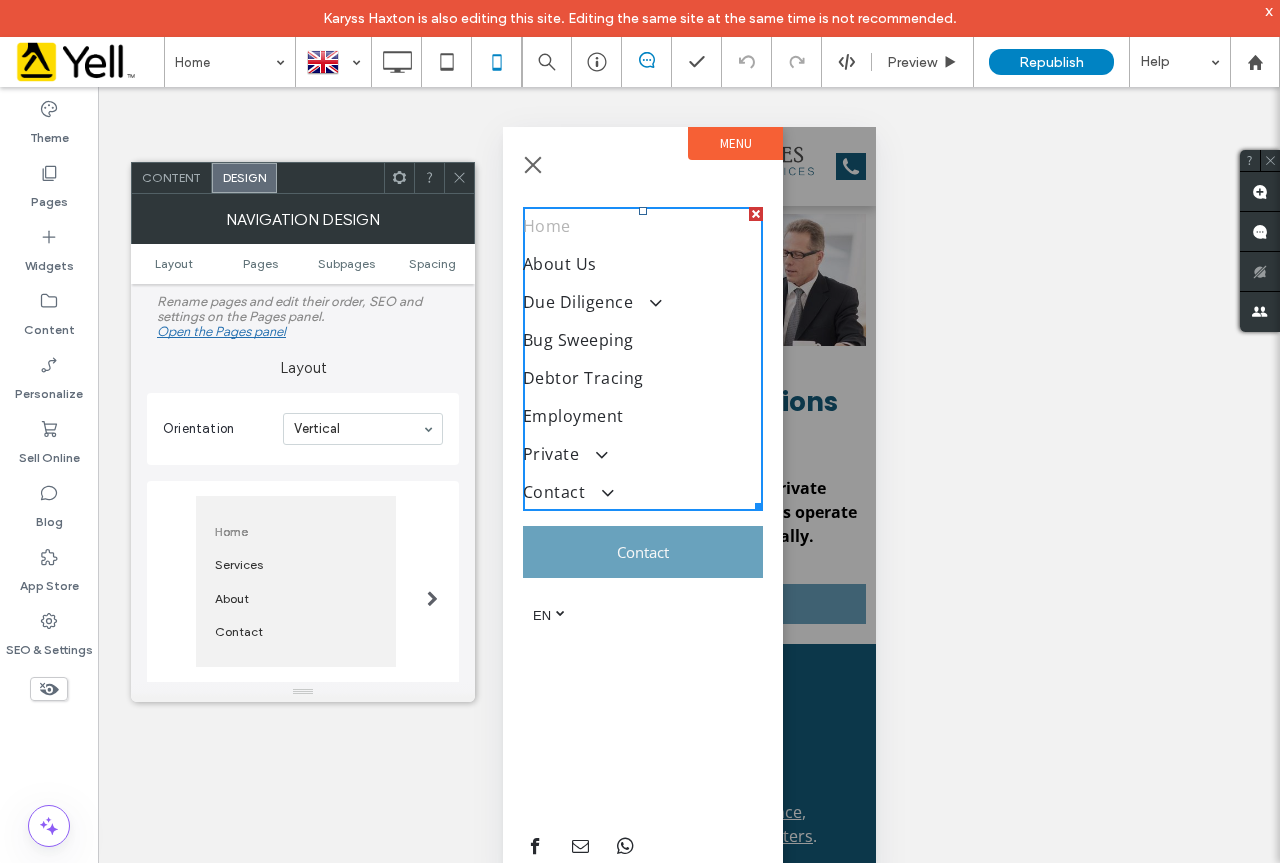 click 